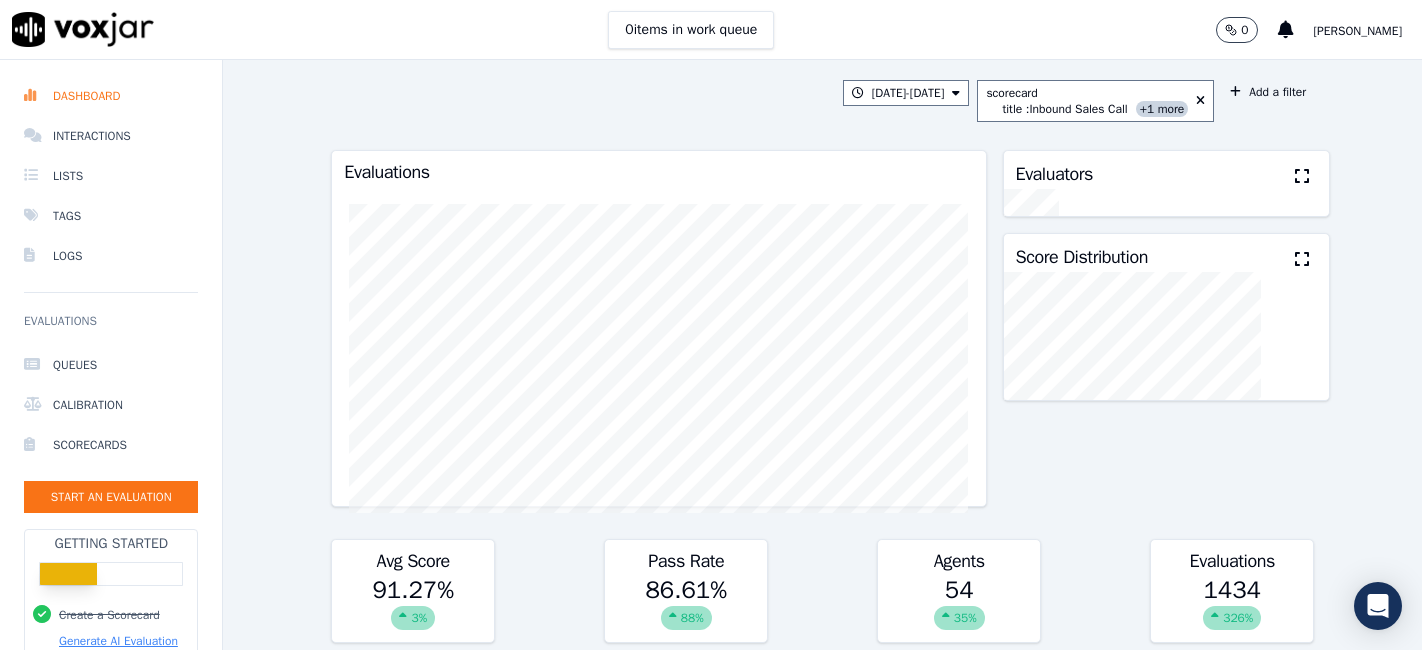 scroll, scrollTop: 0, scrollLeft: 0, axis: both 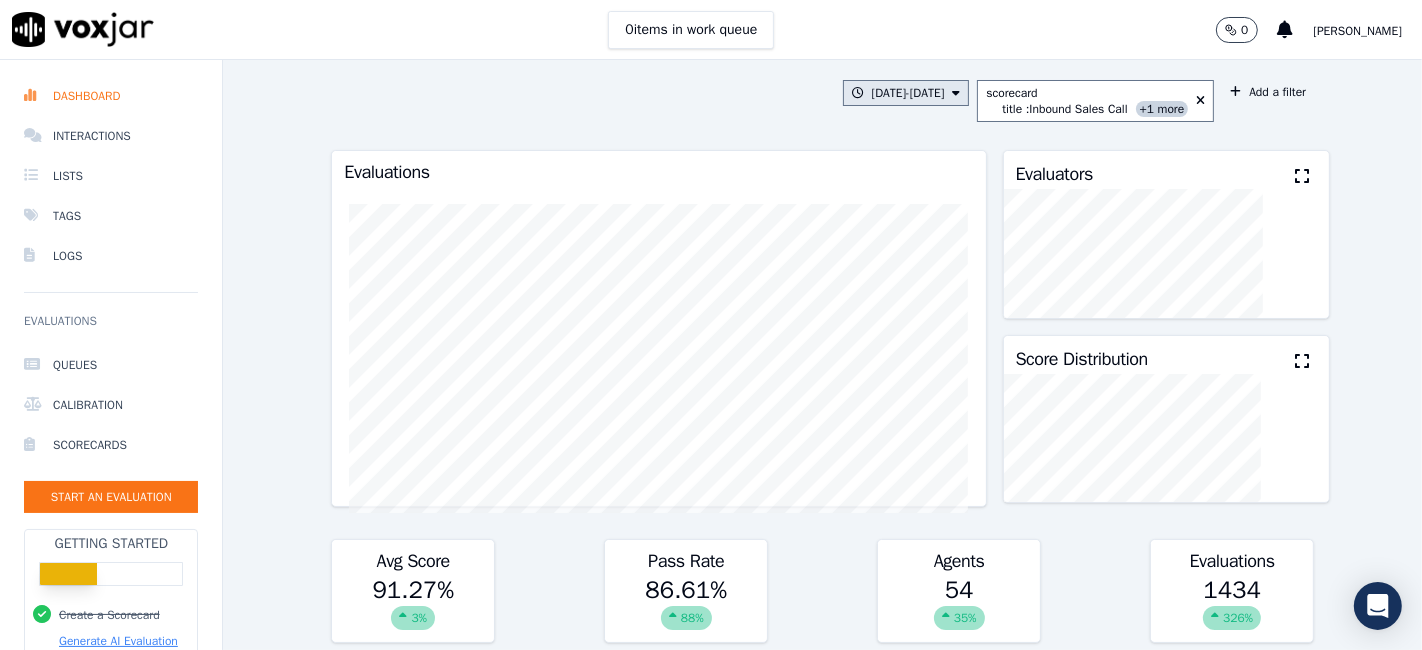 click 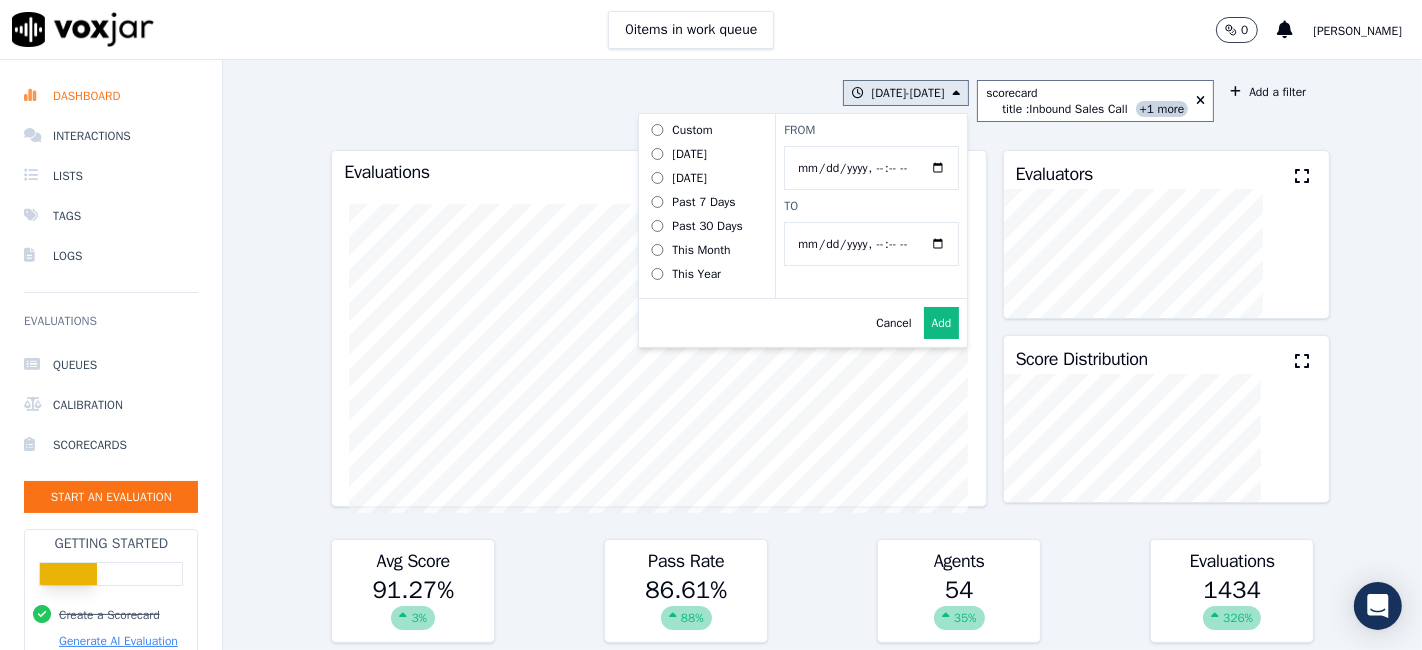 click on "Add" at bounding box center (942, 323) 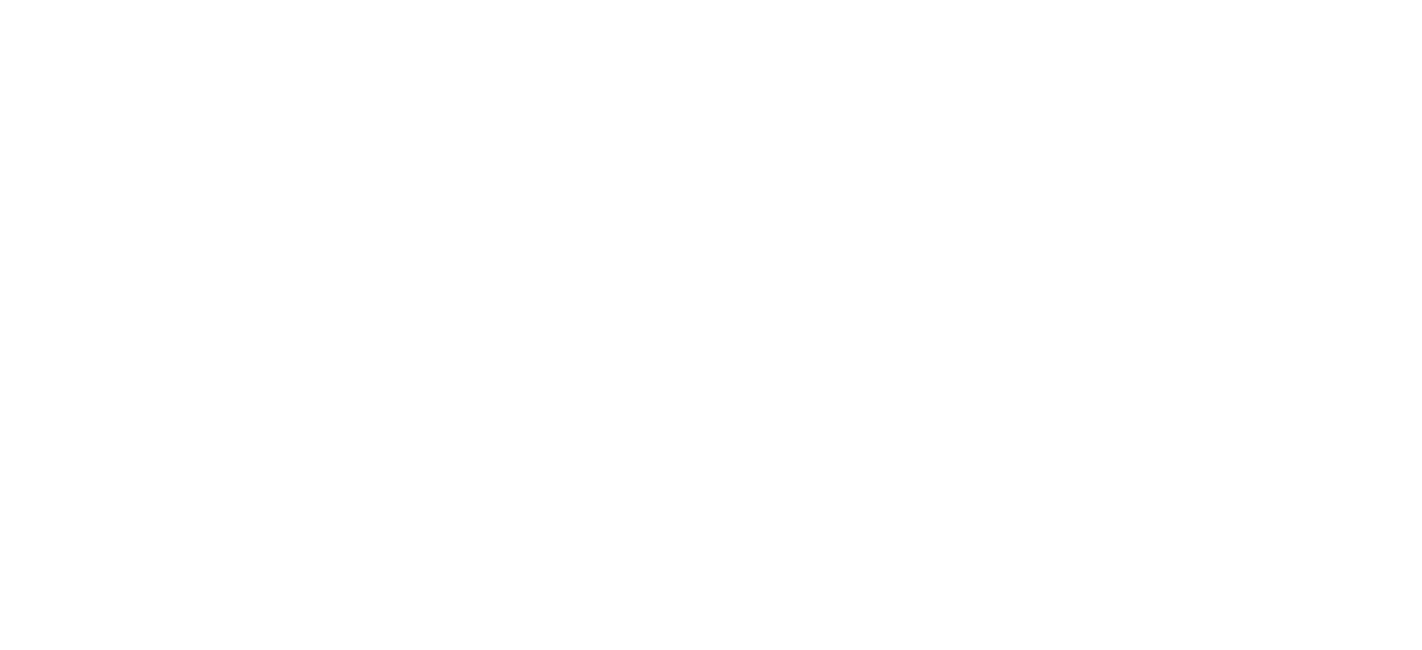 scroll, scrollTop: 0, scrollLeft: 0, axis: both 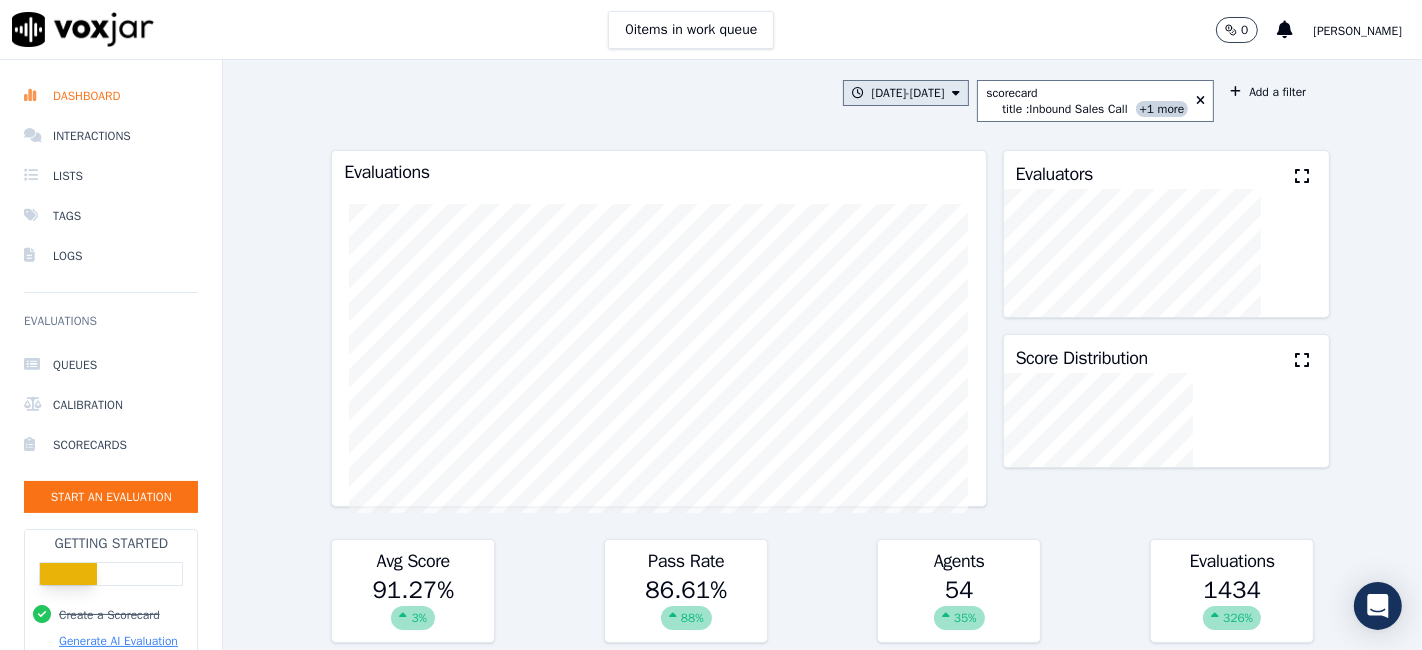click 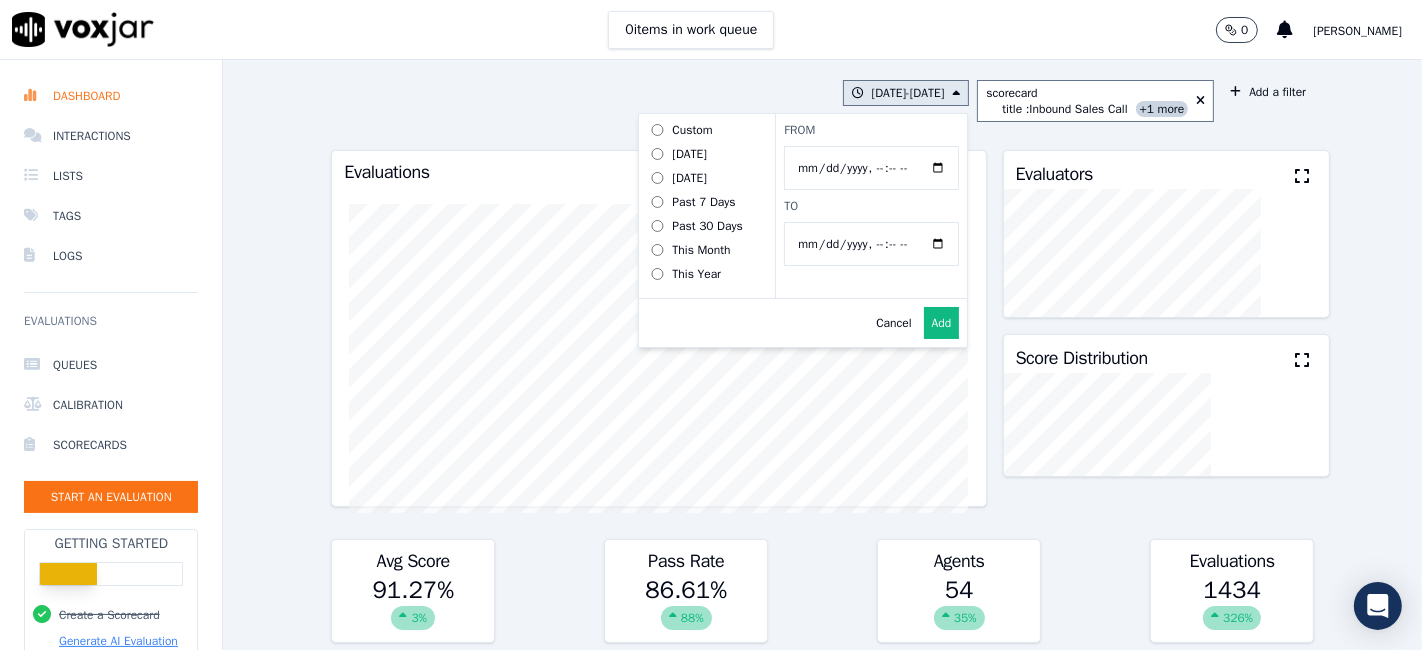 click on "From" at bounding box center (871, 168) 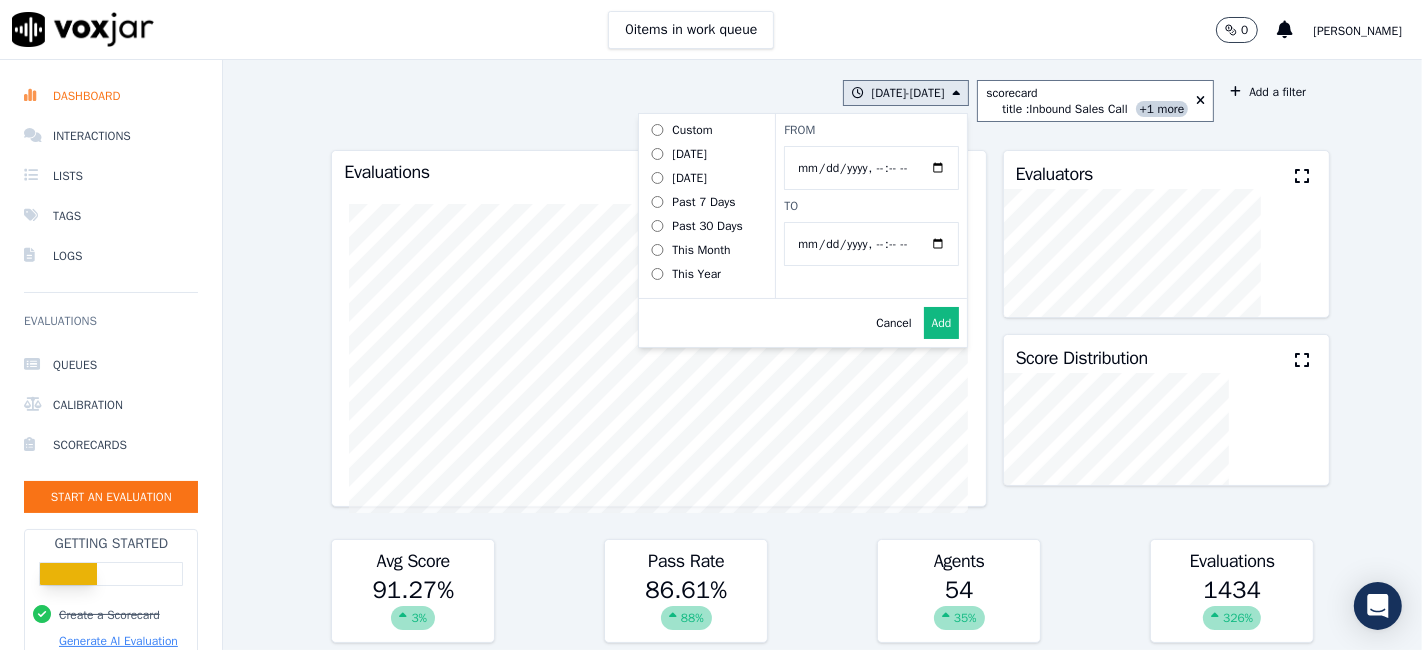 click on "From" at bounding box center (871, 168) 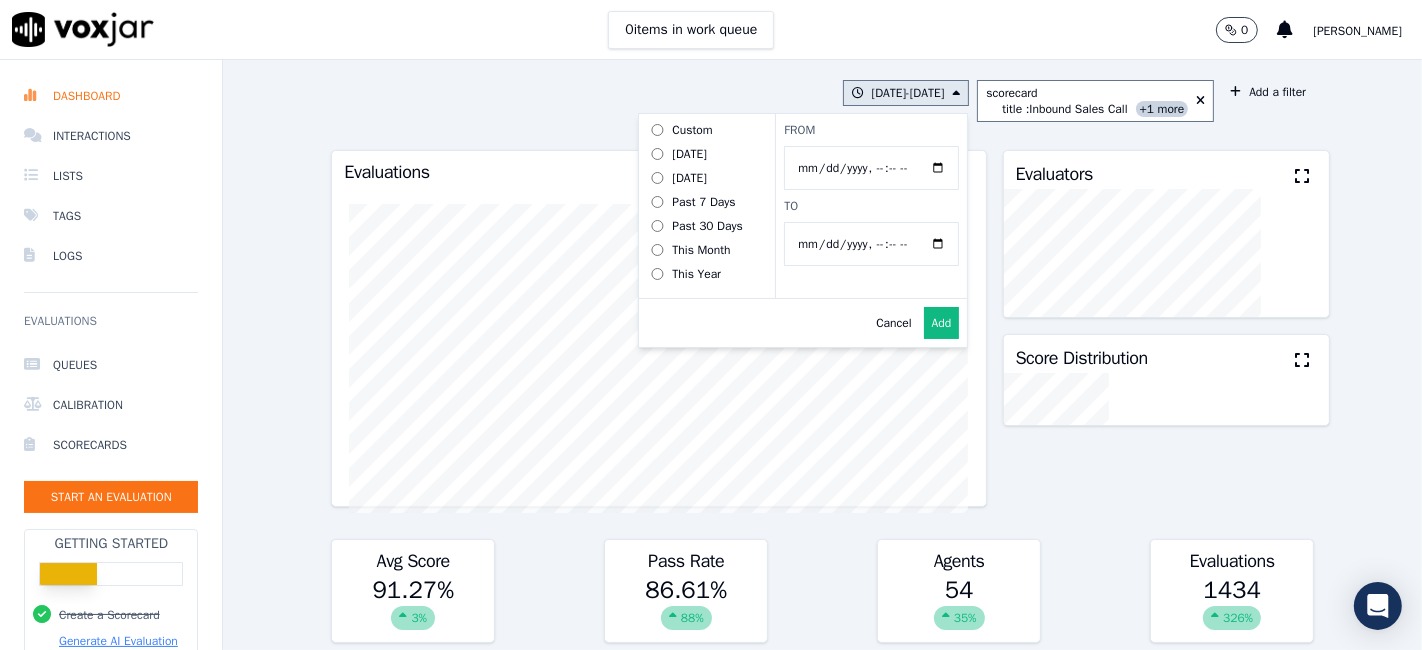 click on "To" at bounding box center (871, 244) 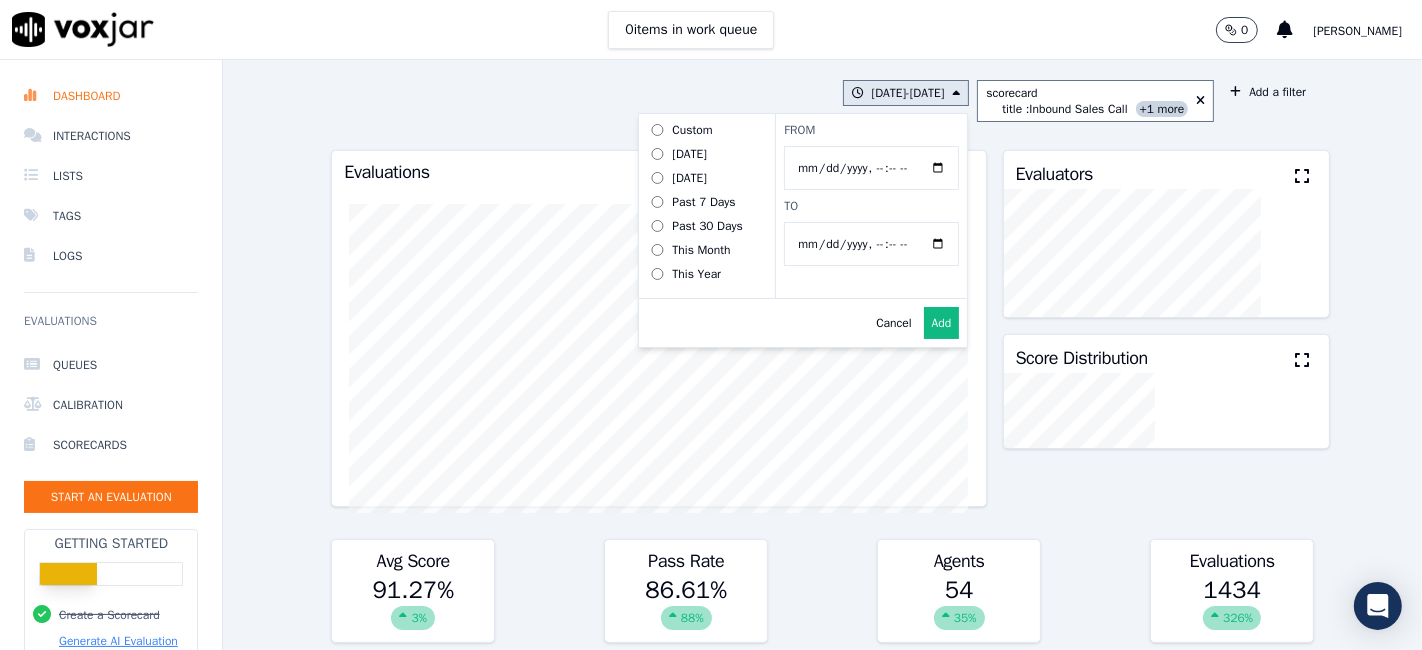 click on "To" at bounding box center (871, 206) 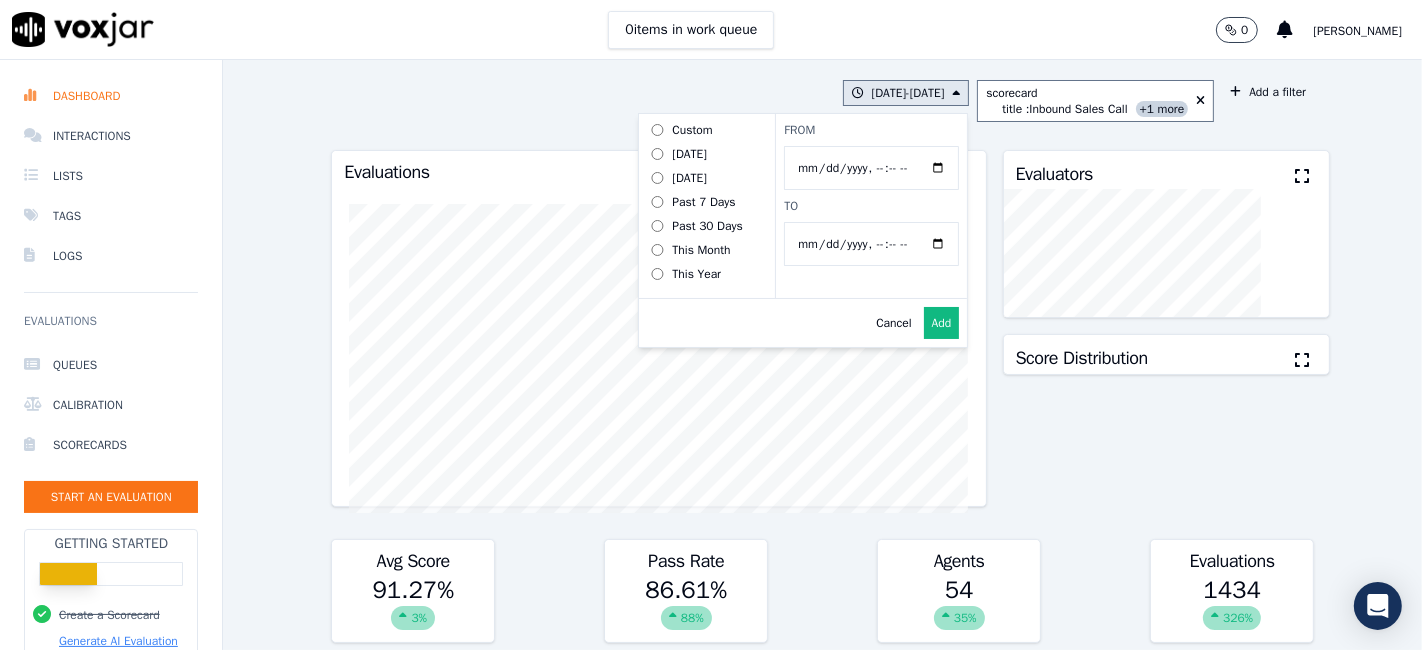 click on "Add" at bounding box center (942, 323) 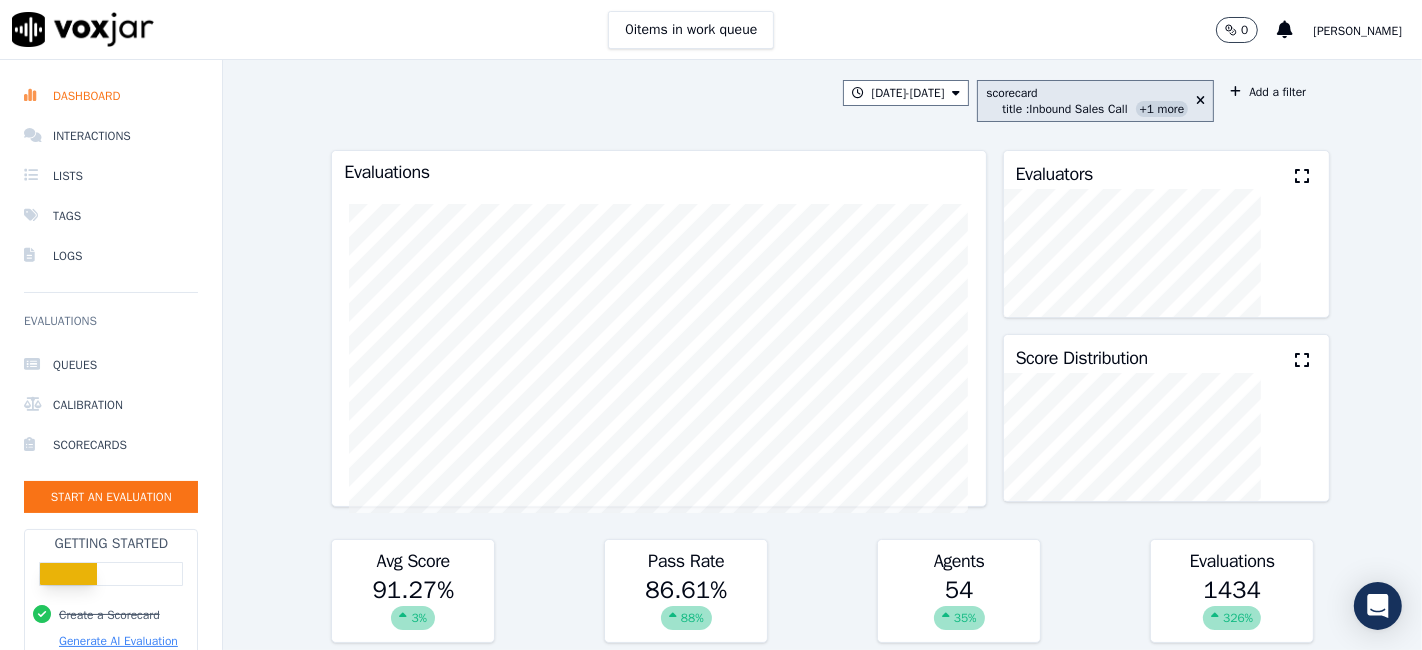 click on "title   :  Inbound Sales Call    +1 more" at bounding box center (1095, 109) 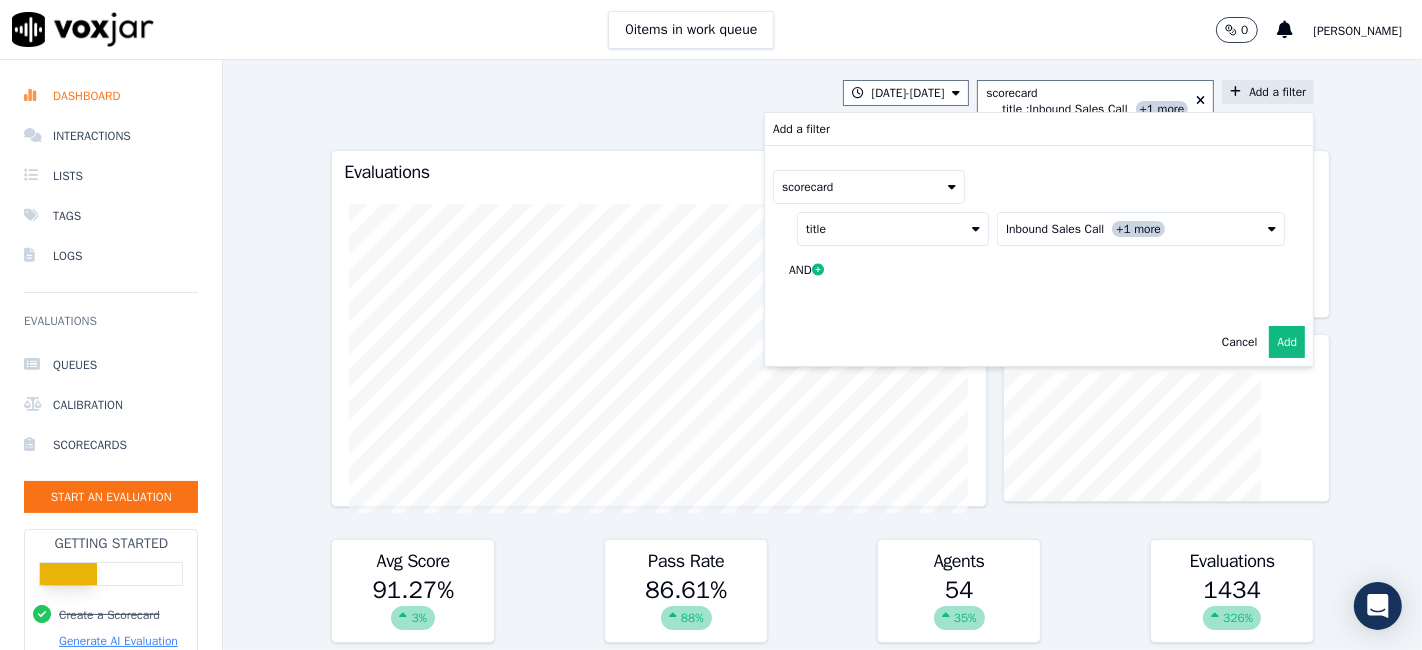 click on "title" at bounding box center [893, 229] 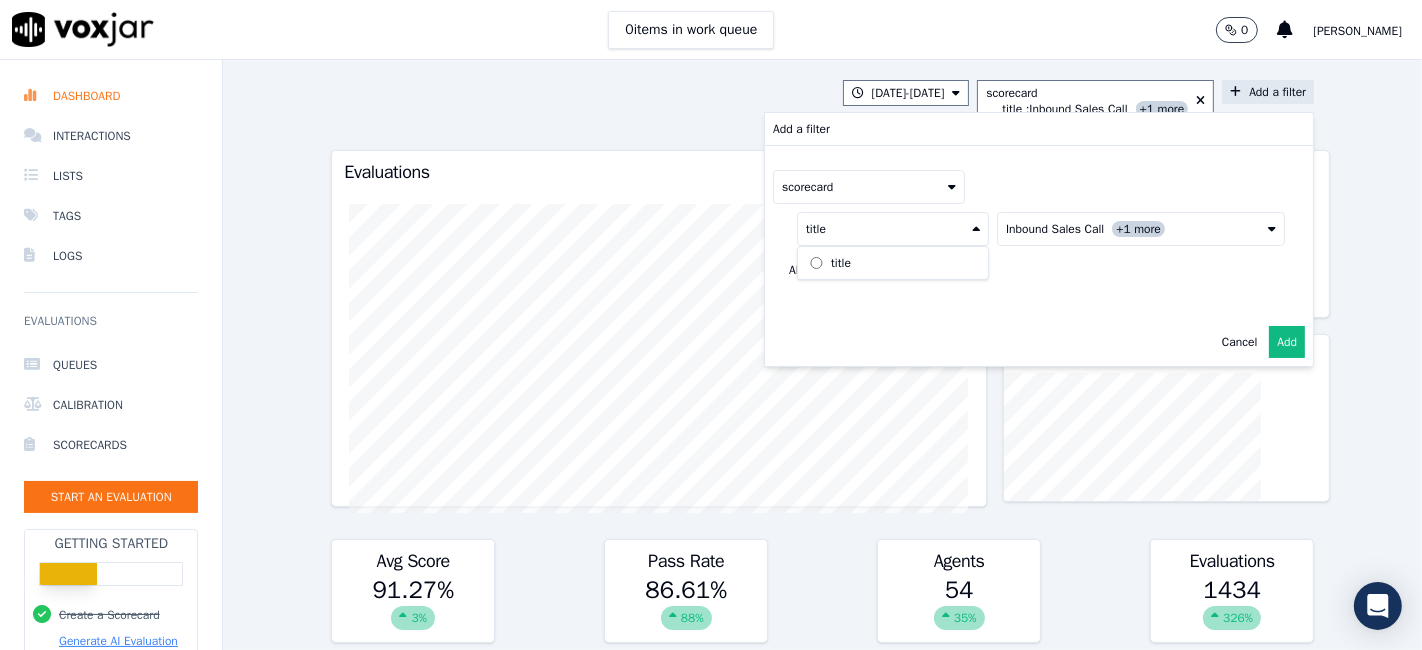 click on "Inbound Sales Call    +1 more" at bounding box center [1141, 229] 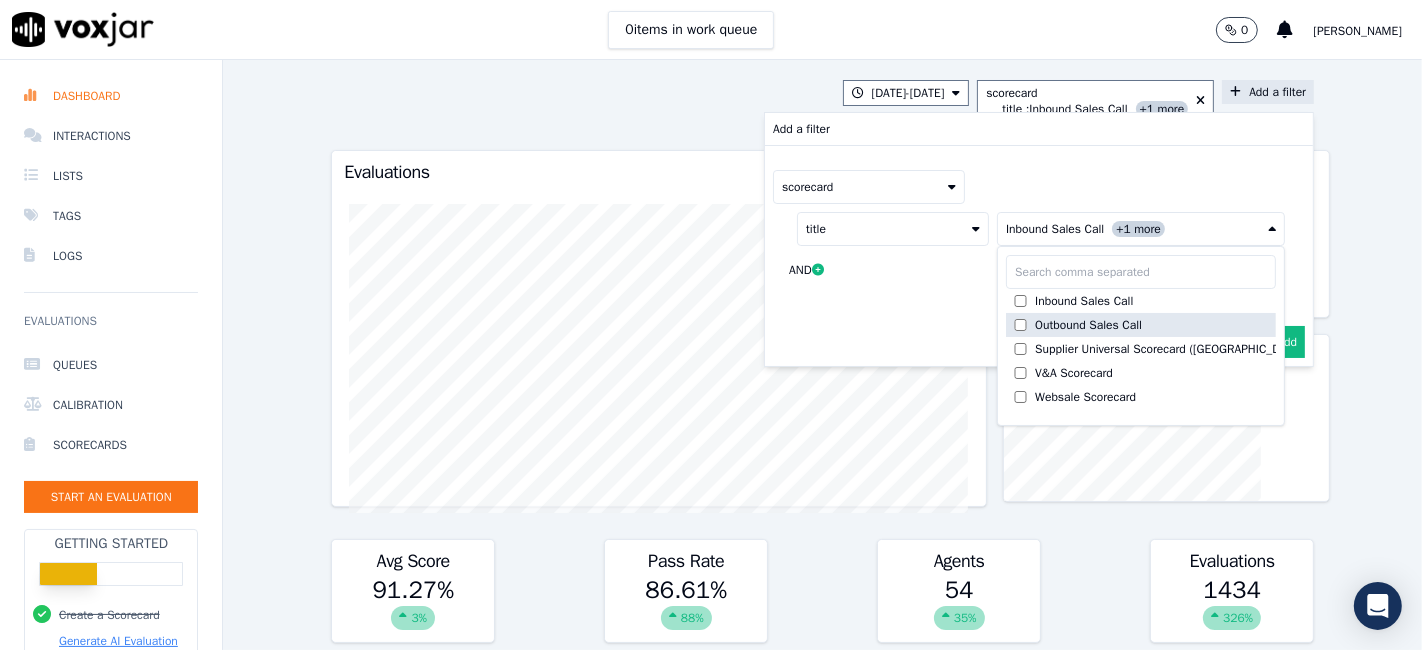 scroll, scrollTop: 111, scrollLeft: 0, axis: vertical 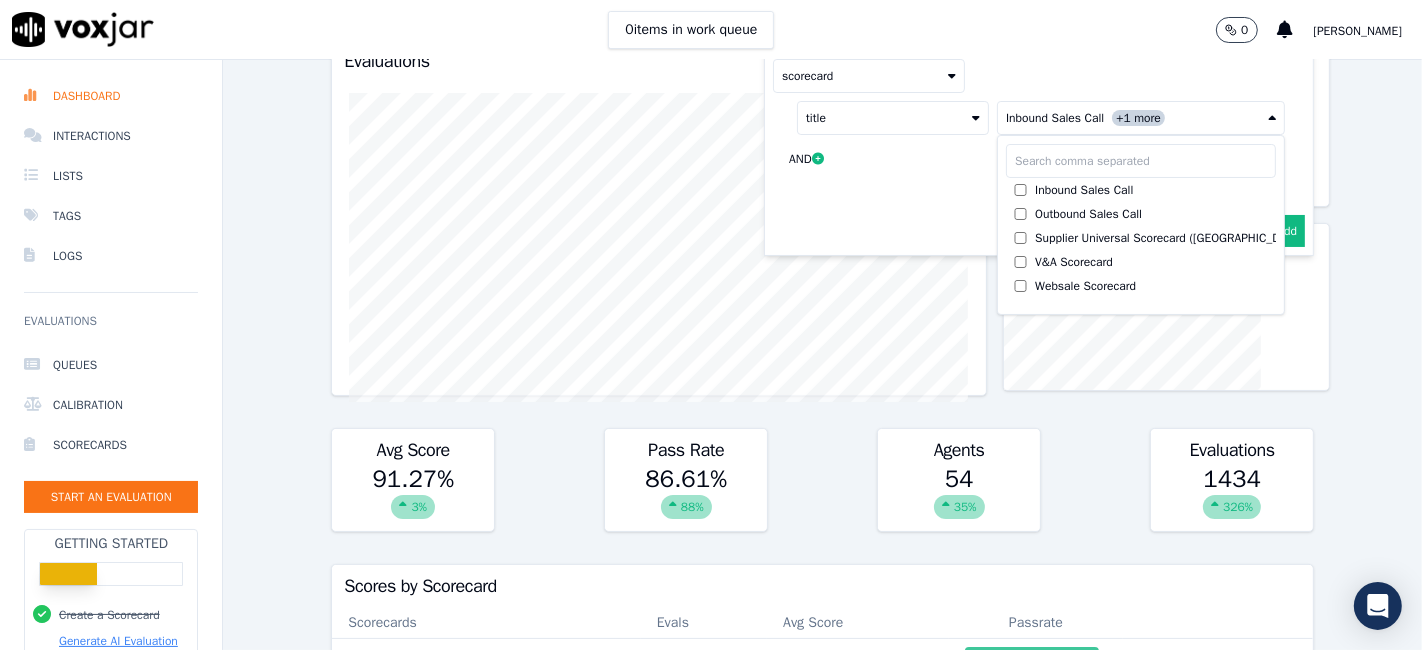 click on "Add" at bounding box center (1287, 231) 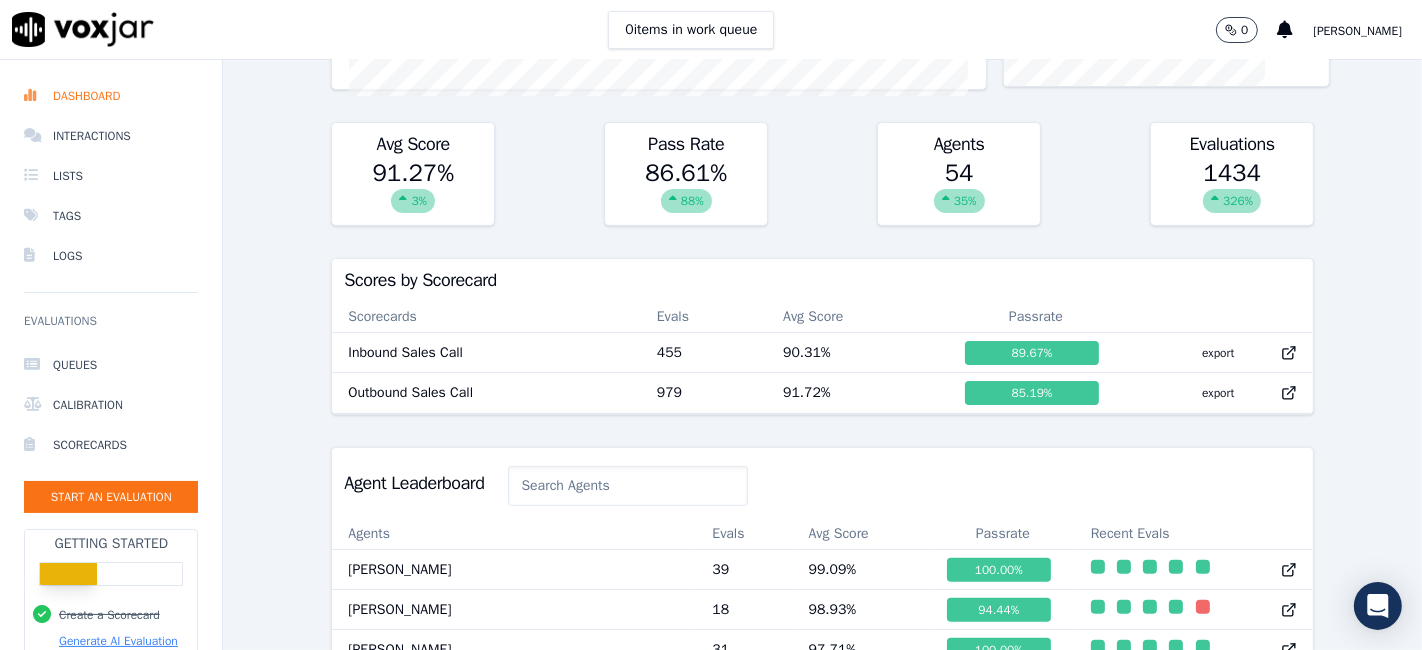 scroll, scrollTop: 444, scrollLeft: 0, axis: vertical 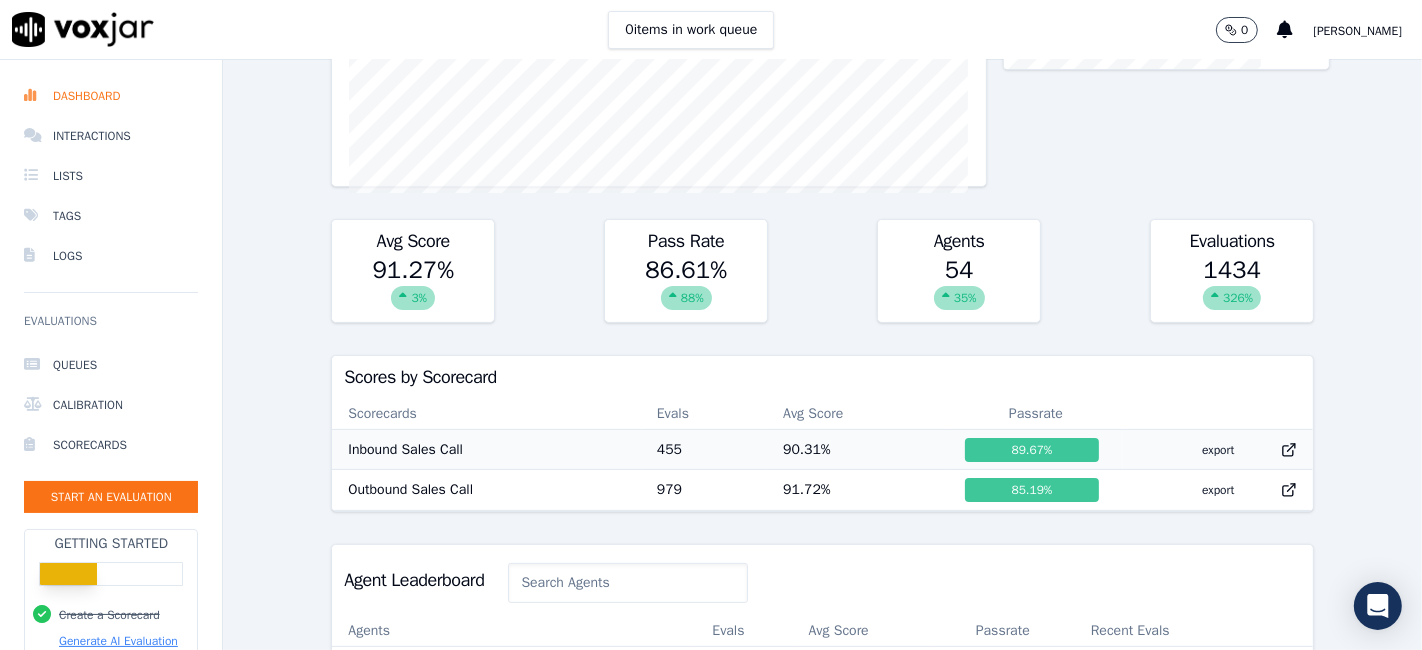 click 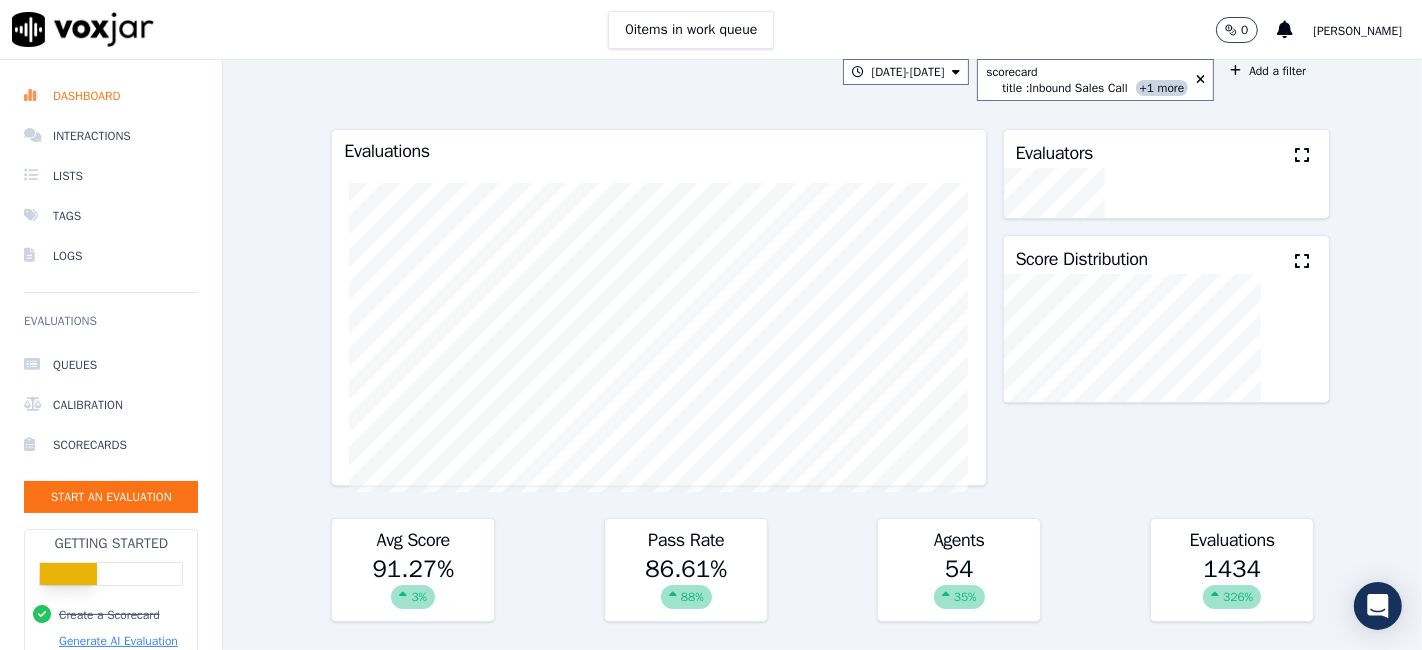 scroll, scrollTop: 0, scrollLeft: 0, axis: both 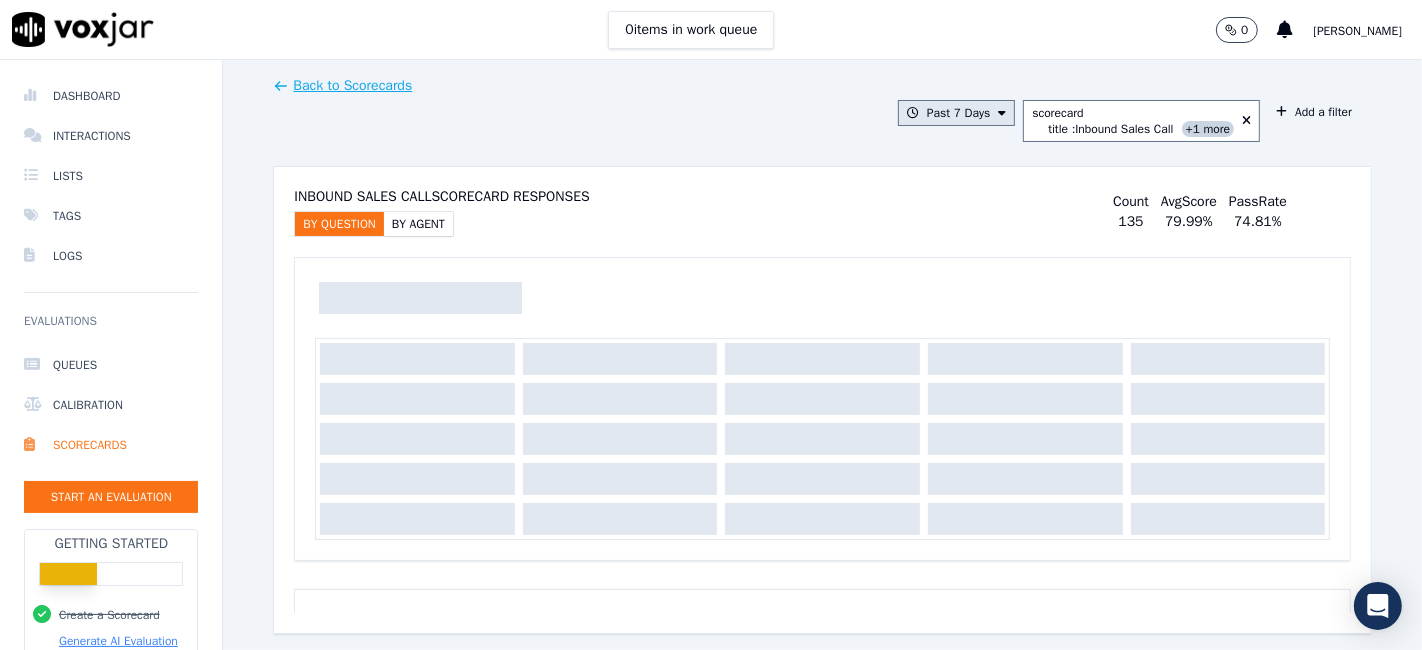 click on "Past 7 Days" at bounding box center (956, 113) 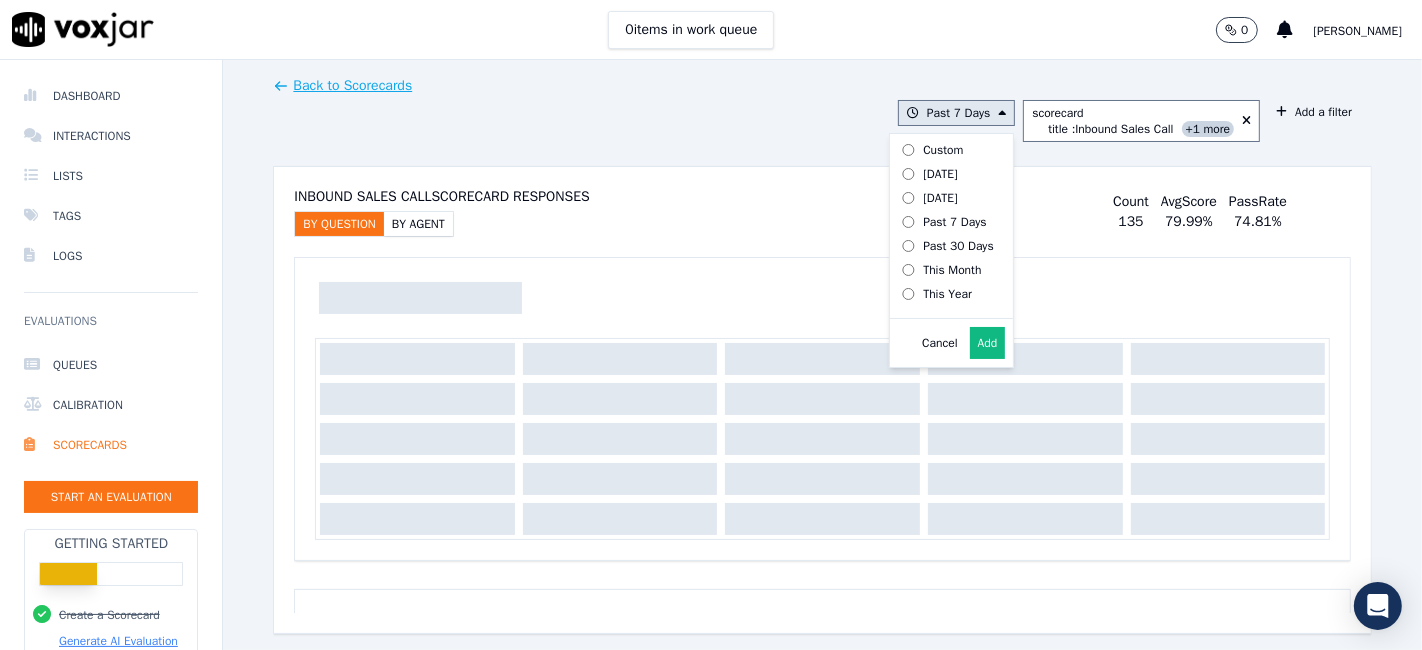 click on "Custom" at bounding box center (943, 150) 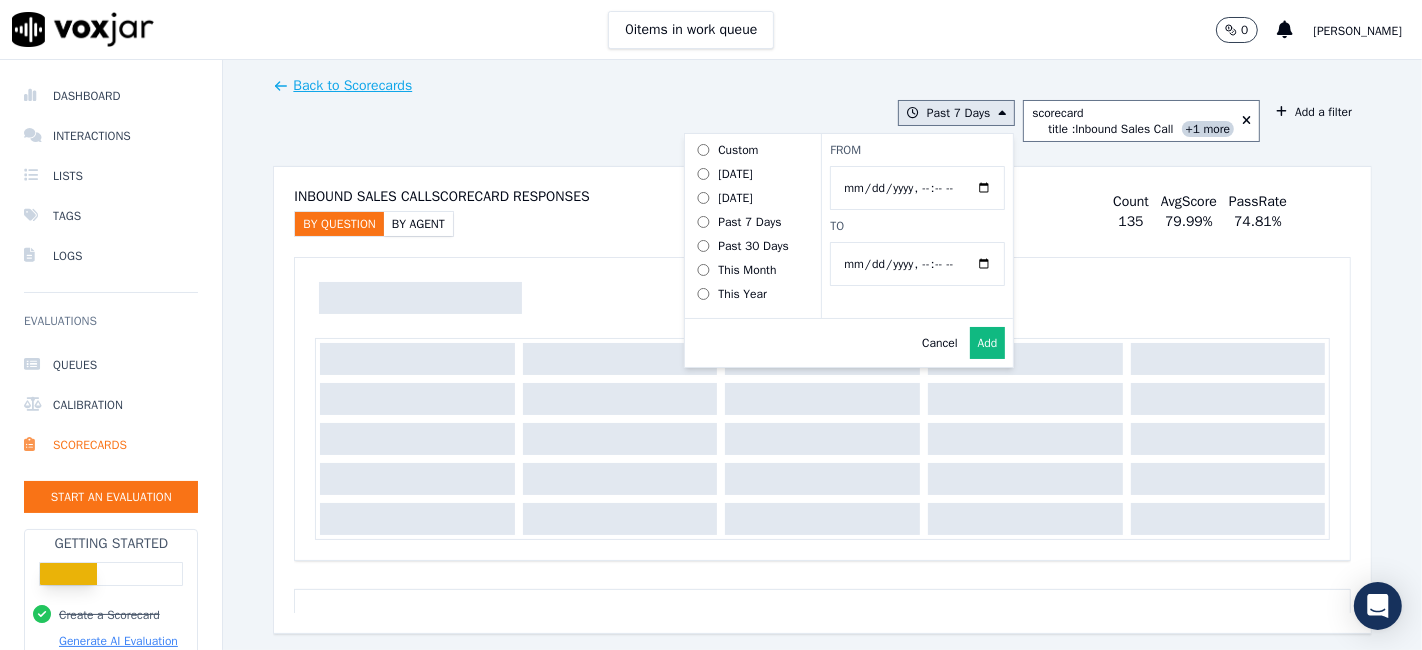 click on "From" at bounding box center [917, 188] 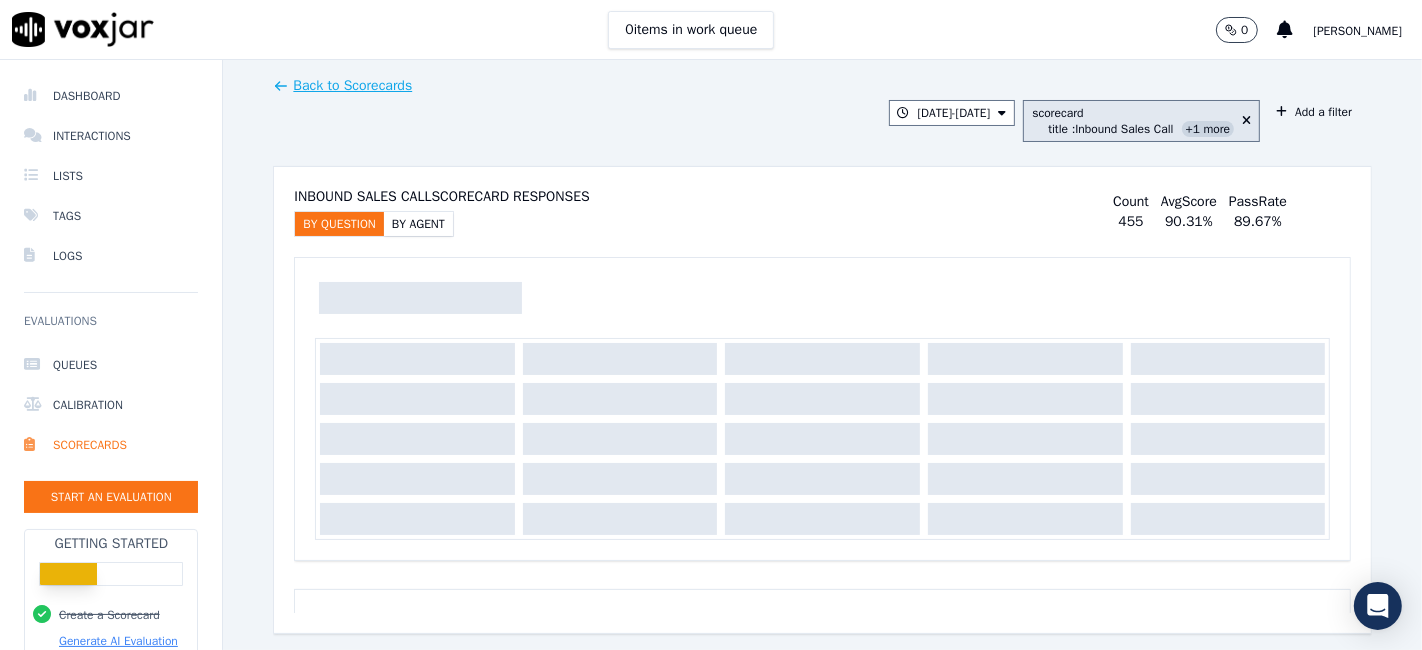 click on "+1 more" at bounding box center [1208, 129] 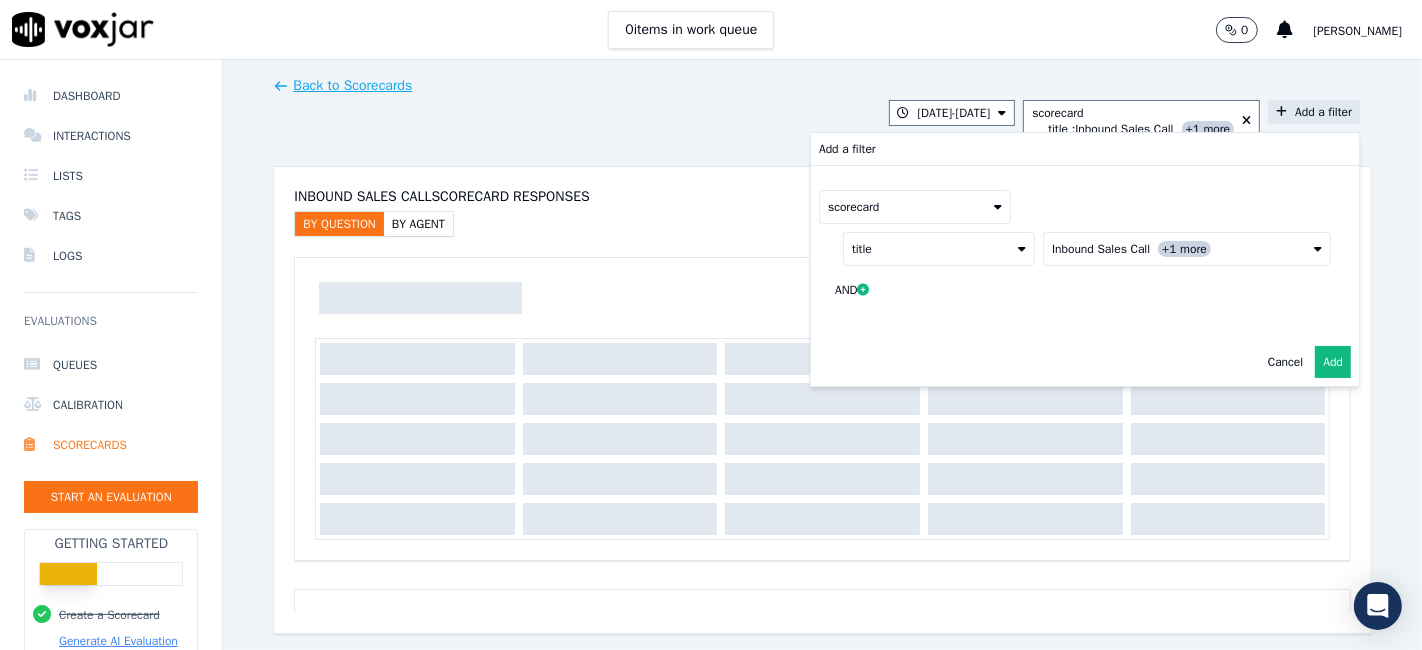 click on "title" at bounding box center [939, 249] 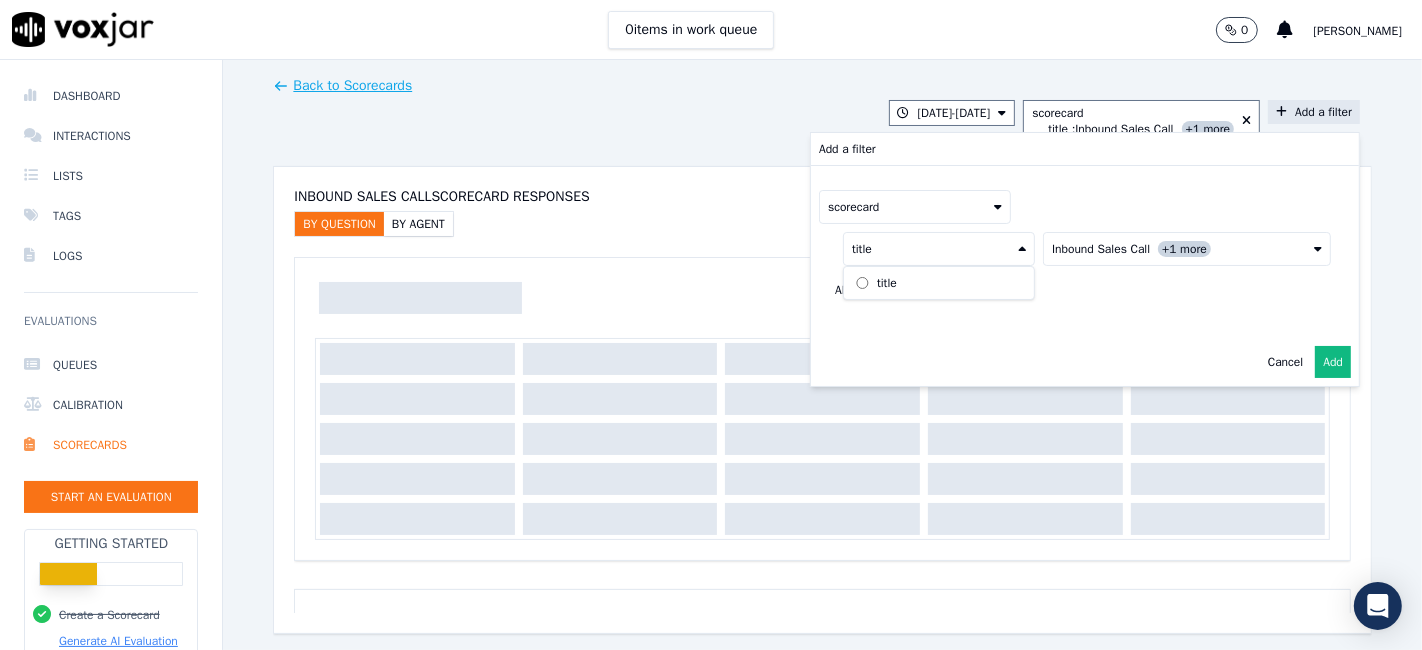 click on "title" at bounding box center (939, 283) 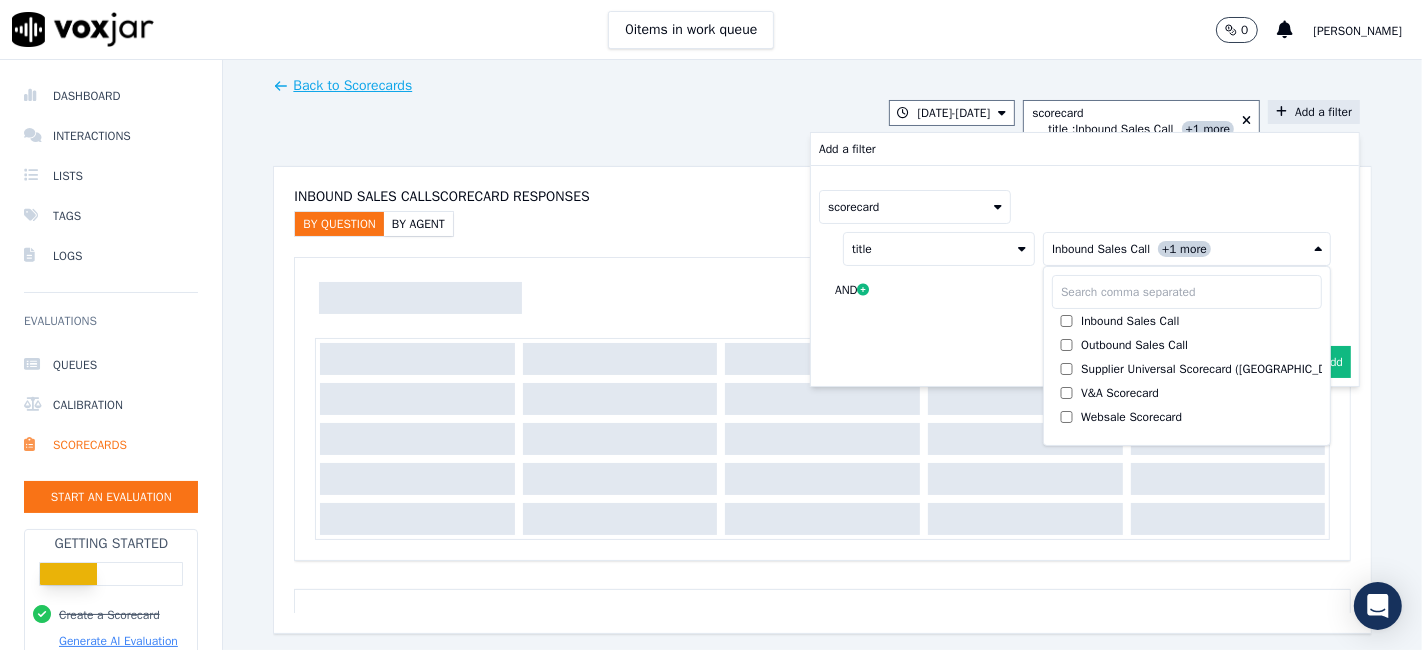 click on "Add" at bounding box center (1333, 362) 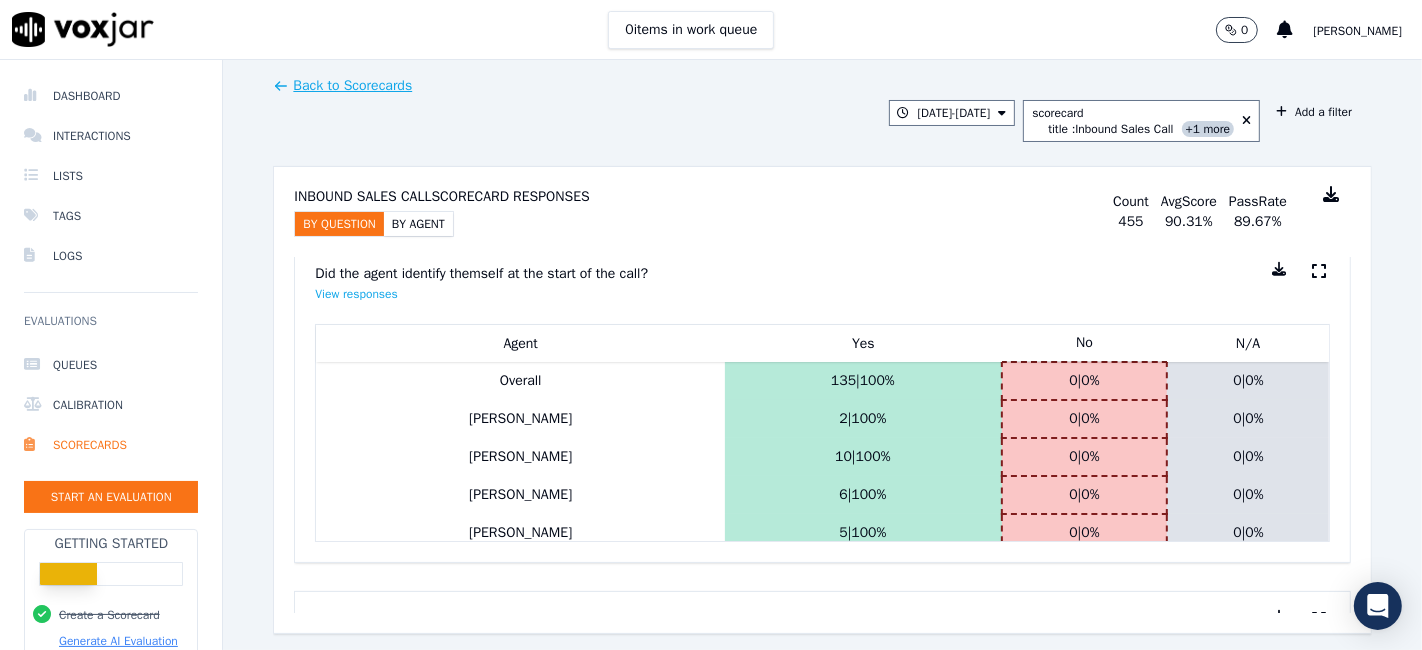 scroll, scrollTop: 0, scrollLeft: 0, axis: both 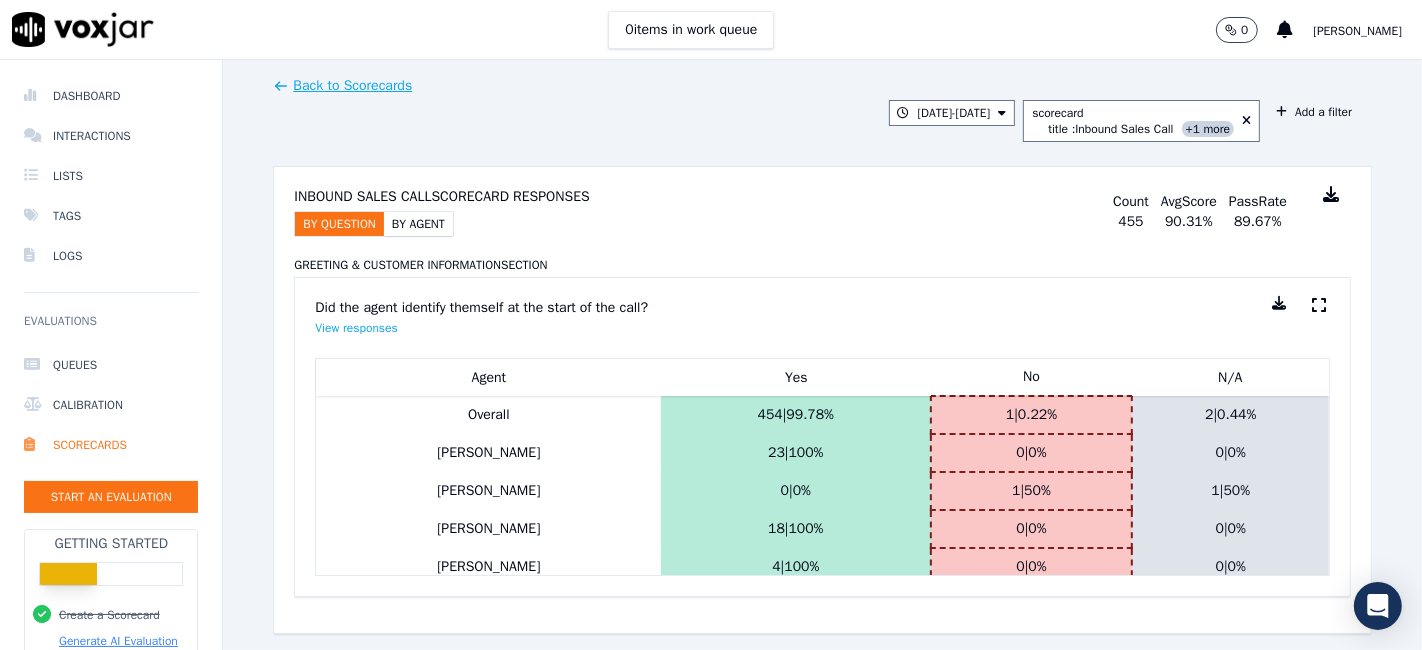click at bounding box center [1331, 194] 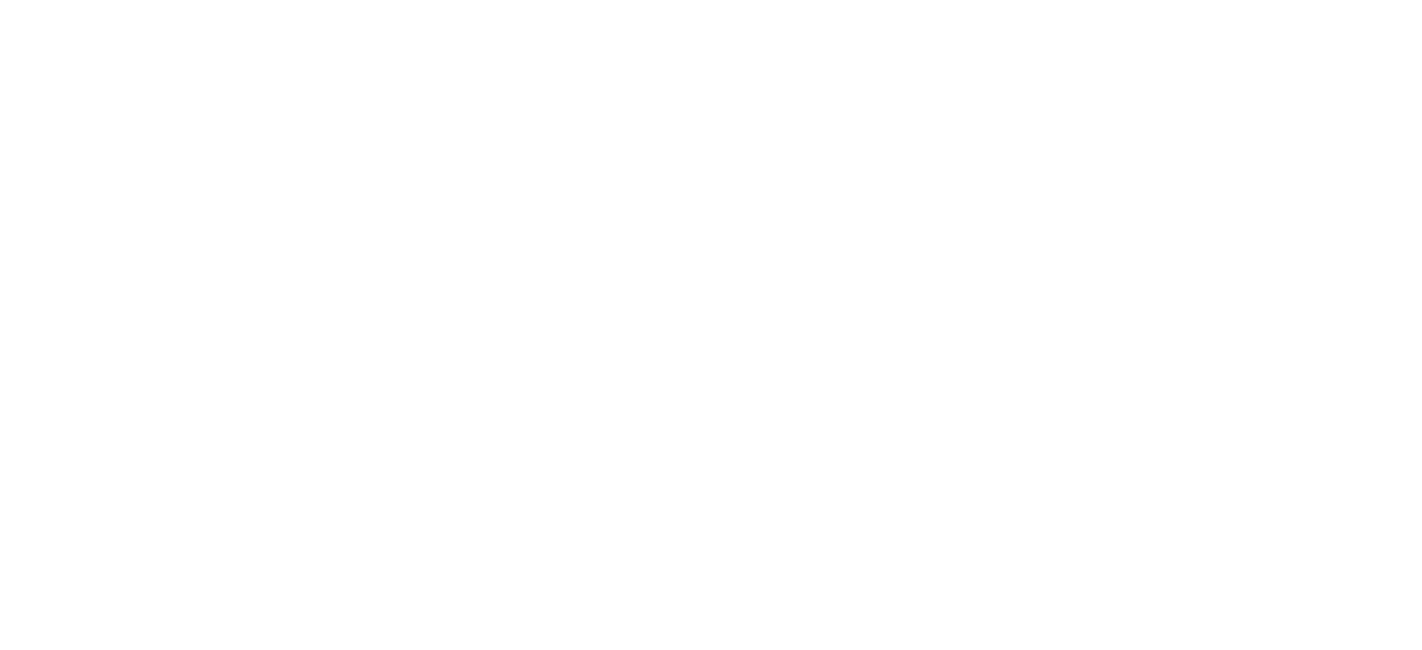 scroll, scrollTop: 0, scrollLeft: 0, axis: both 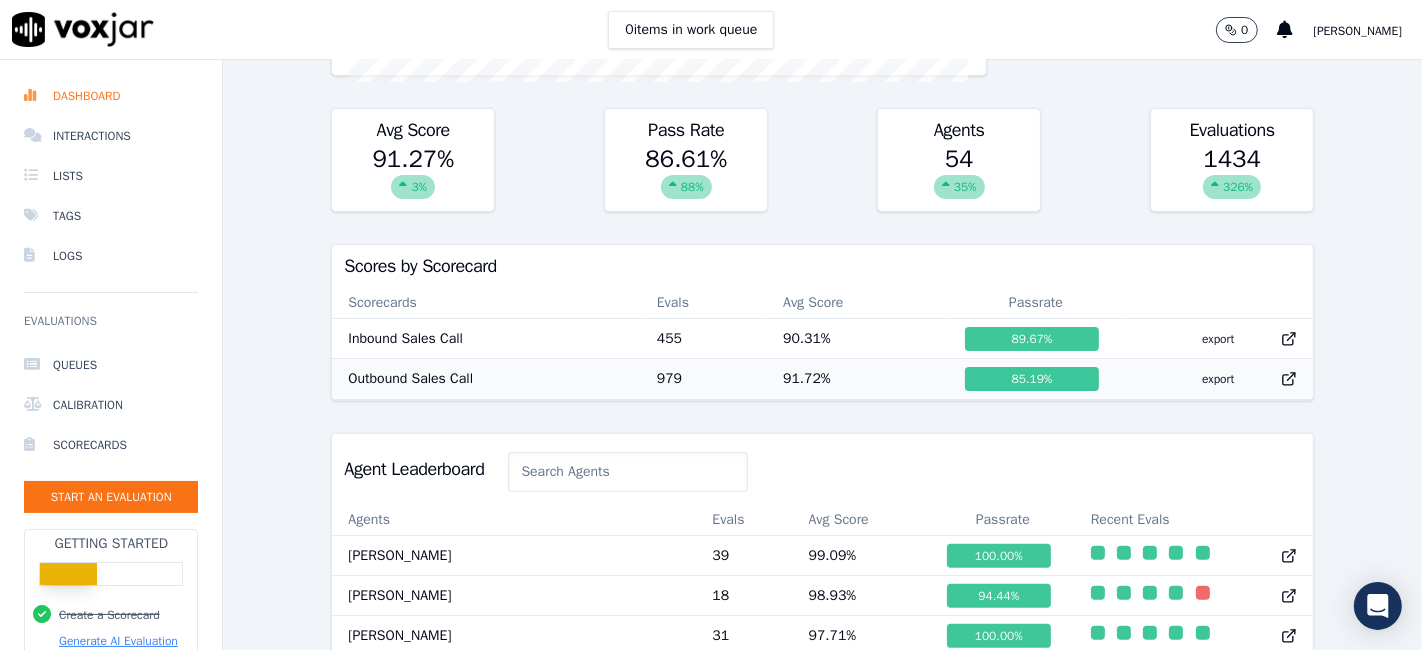 click 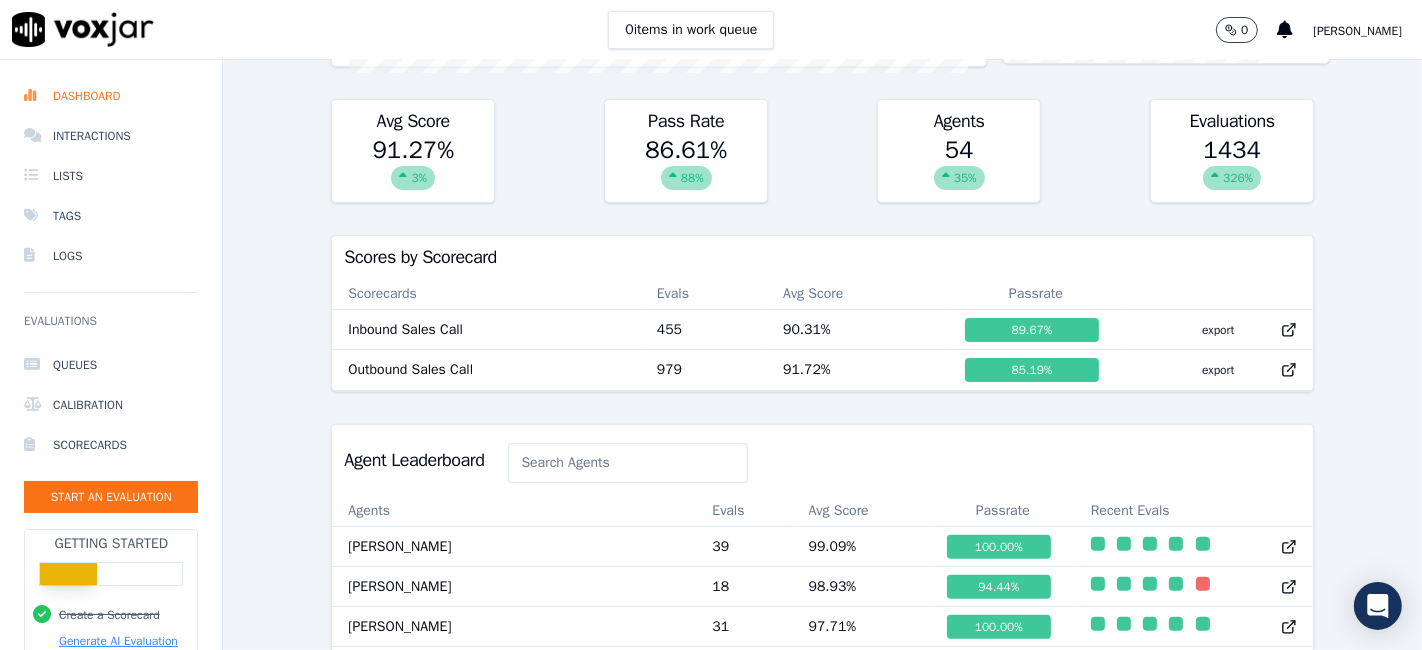 scroll, scrollTop: 0, scrollLeft: 0, axis: both 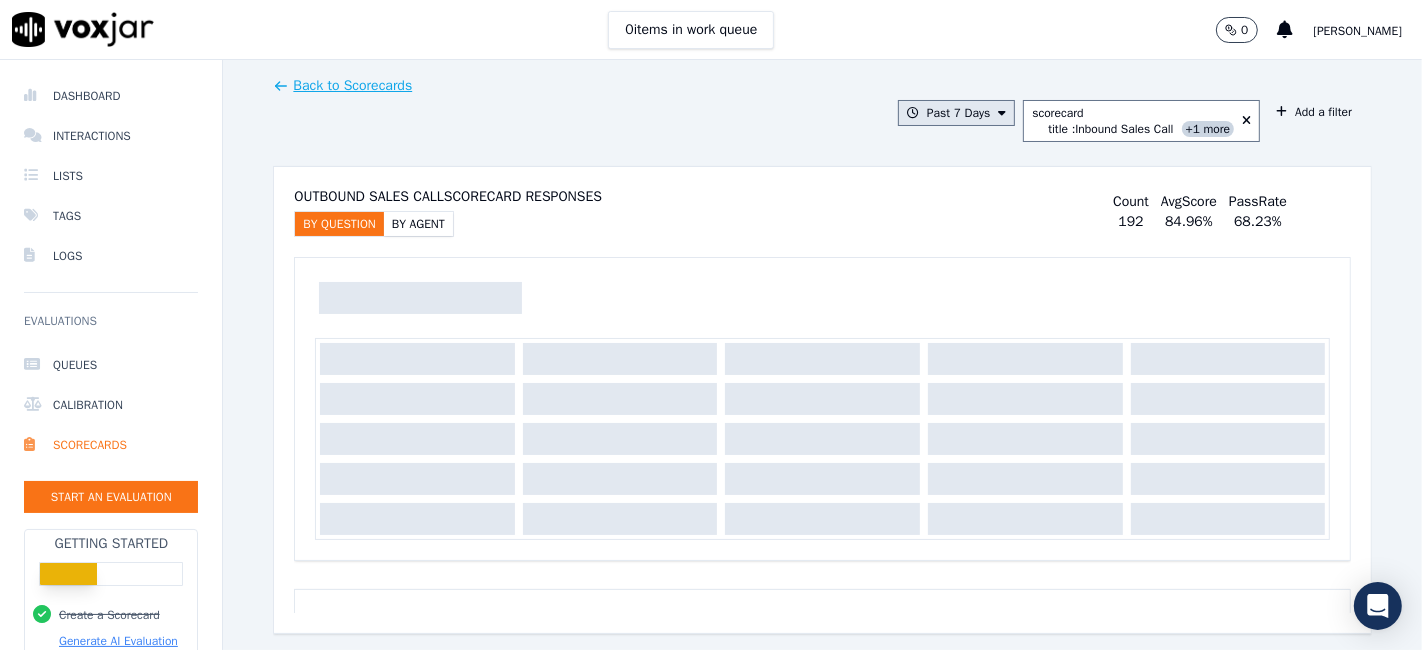 click at bounding box center [1002, 113] 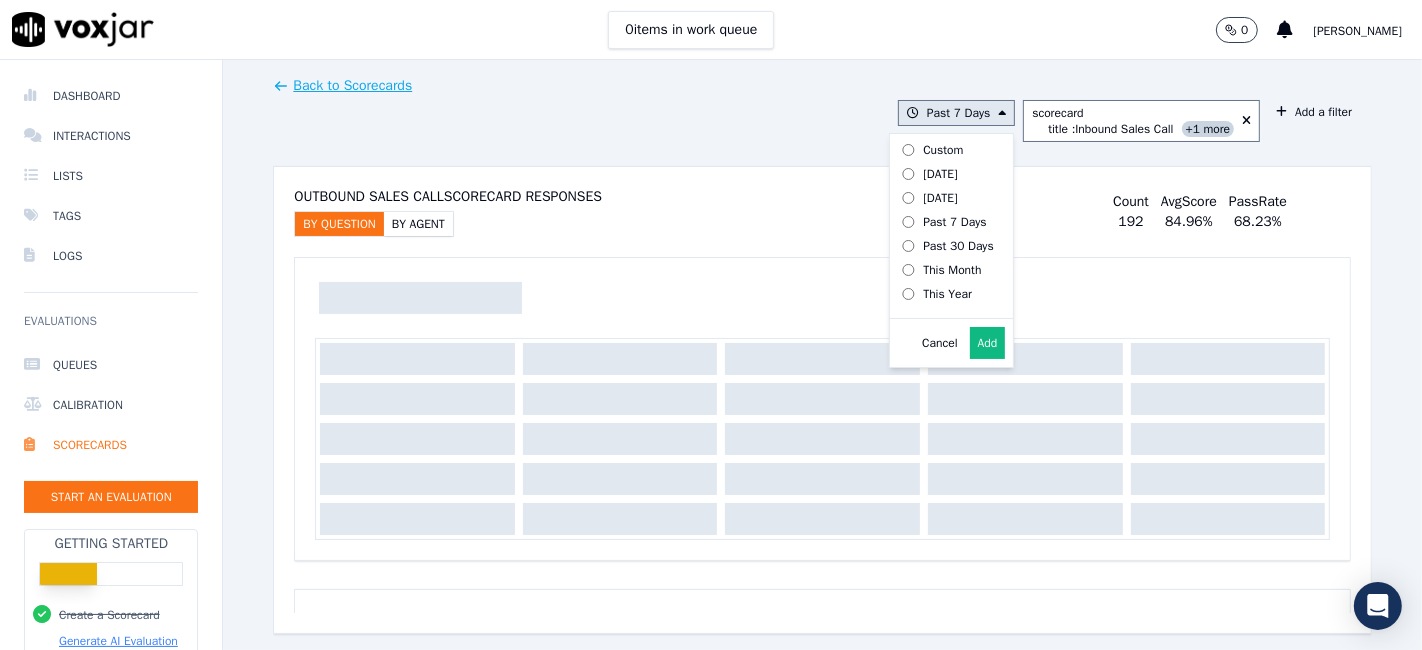 click on "Custom" at bounding box center [943, 150] 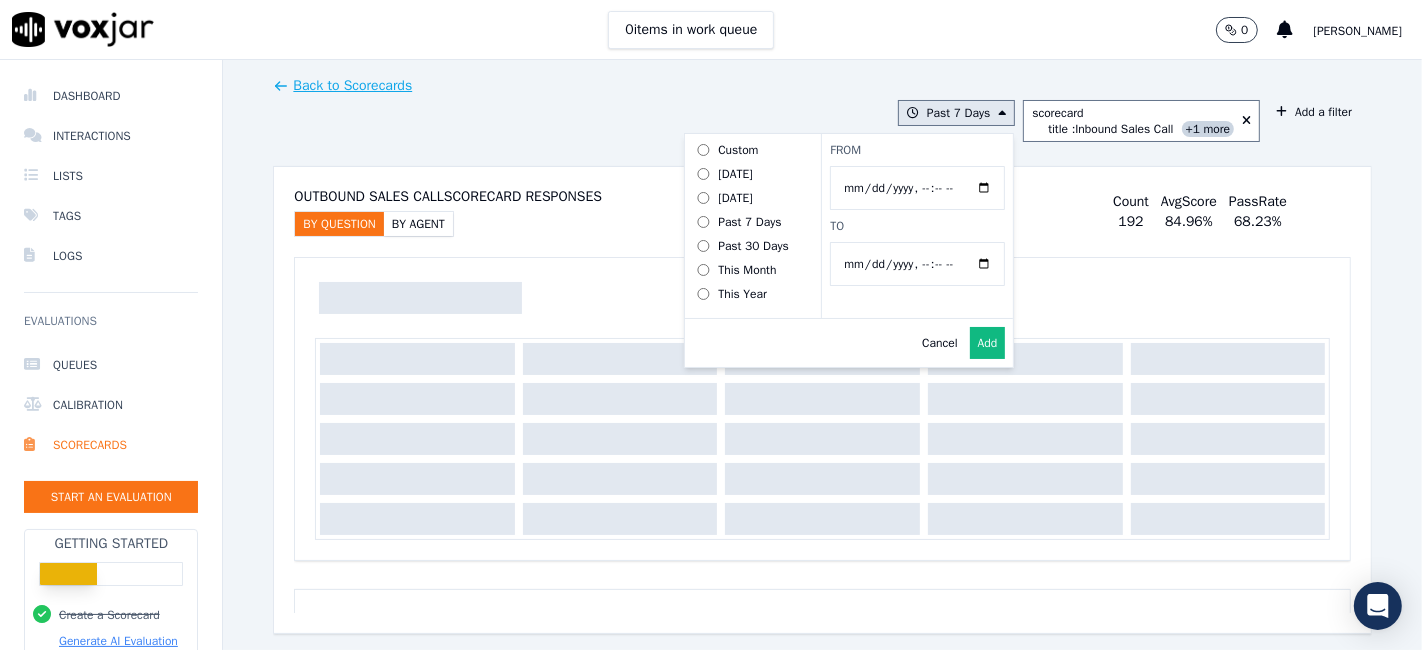 click on "From" at bounding box center [917, 188] 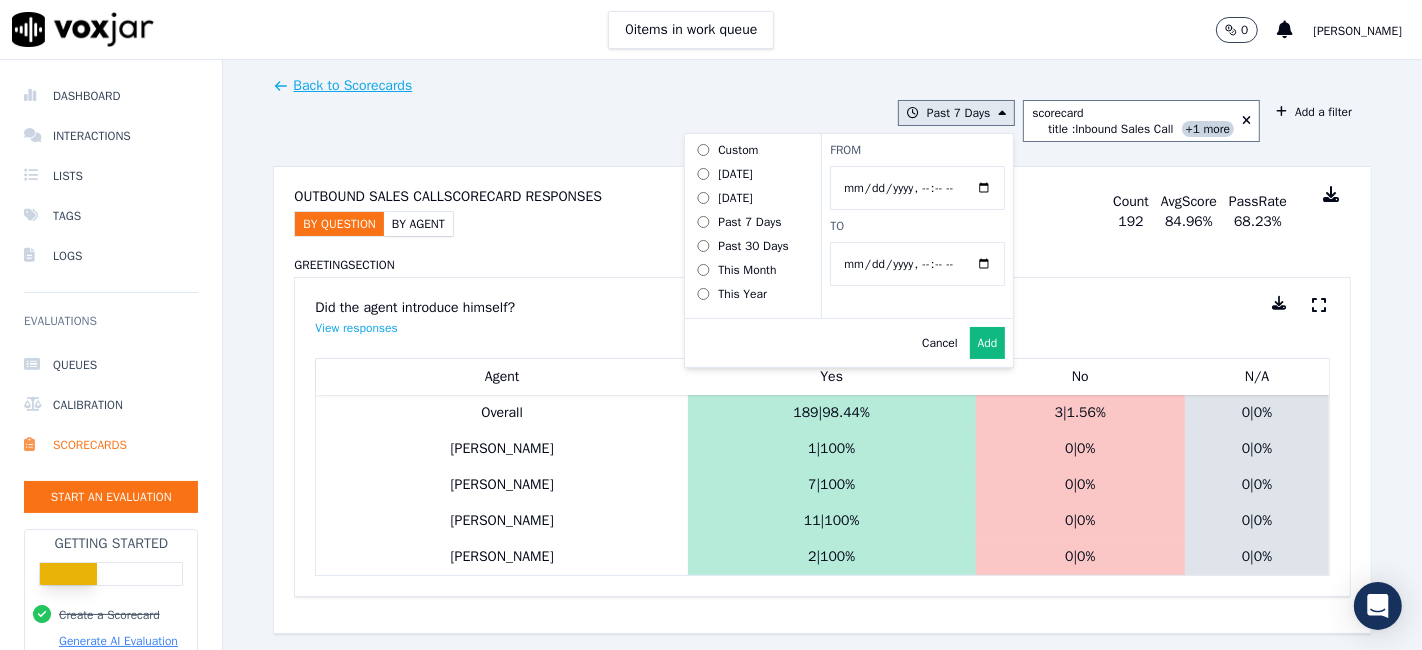 click on "To" at bounding box center (917, 226) 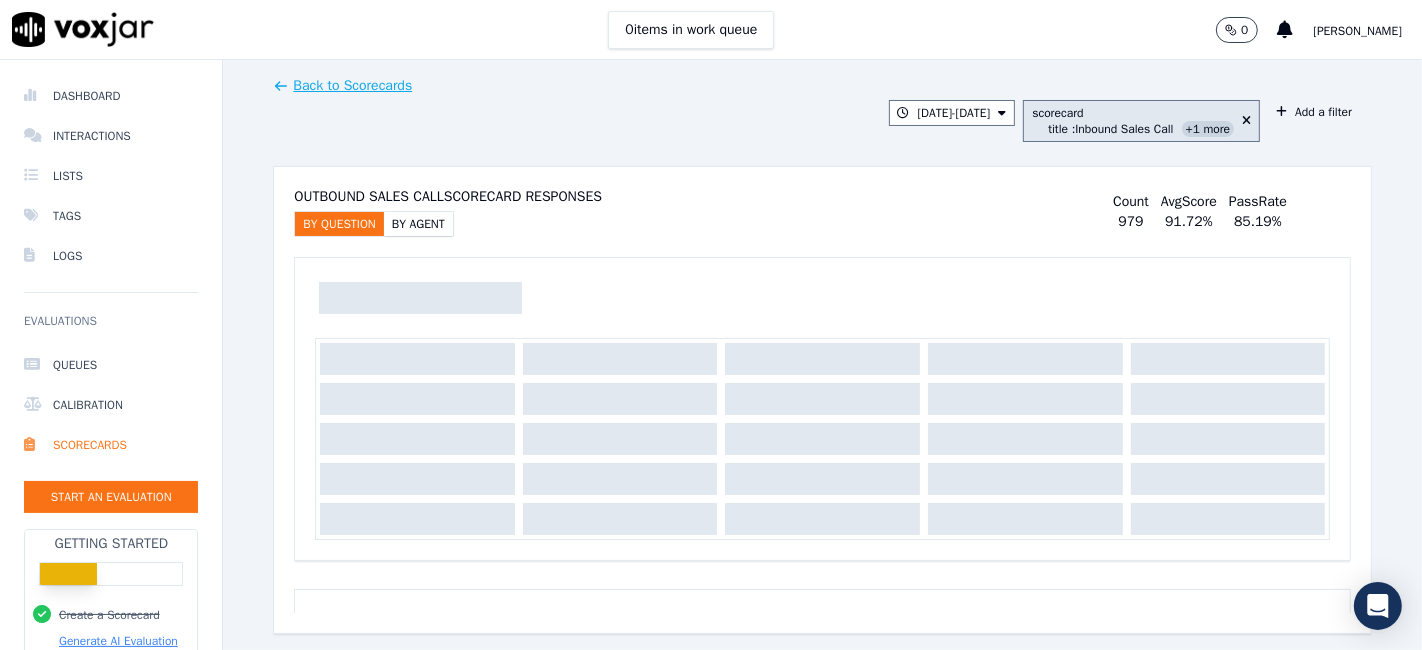 click on "title   :  Inbound Sales Call    +1 more" at bounding box center [1141, 129] 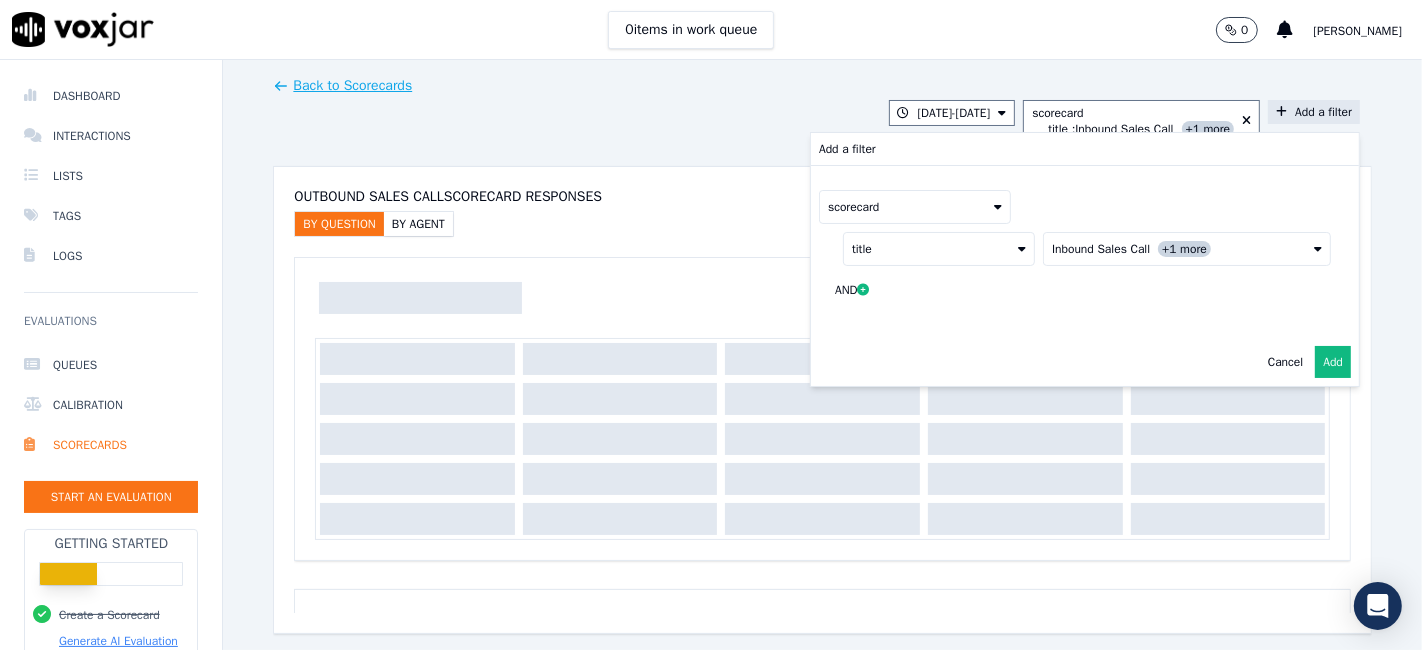 click on "title" at bounding box center [939, 249] 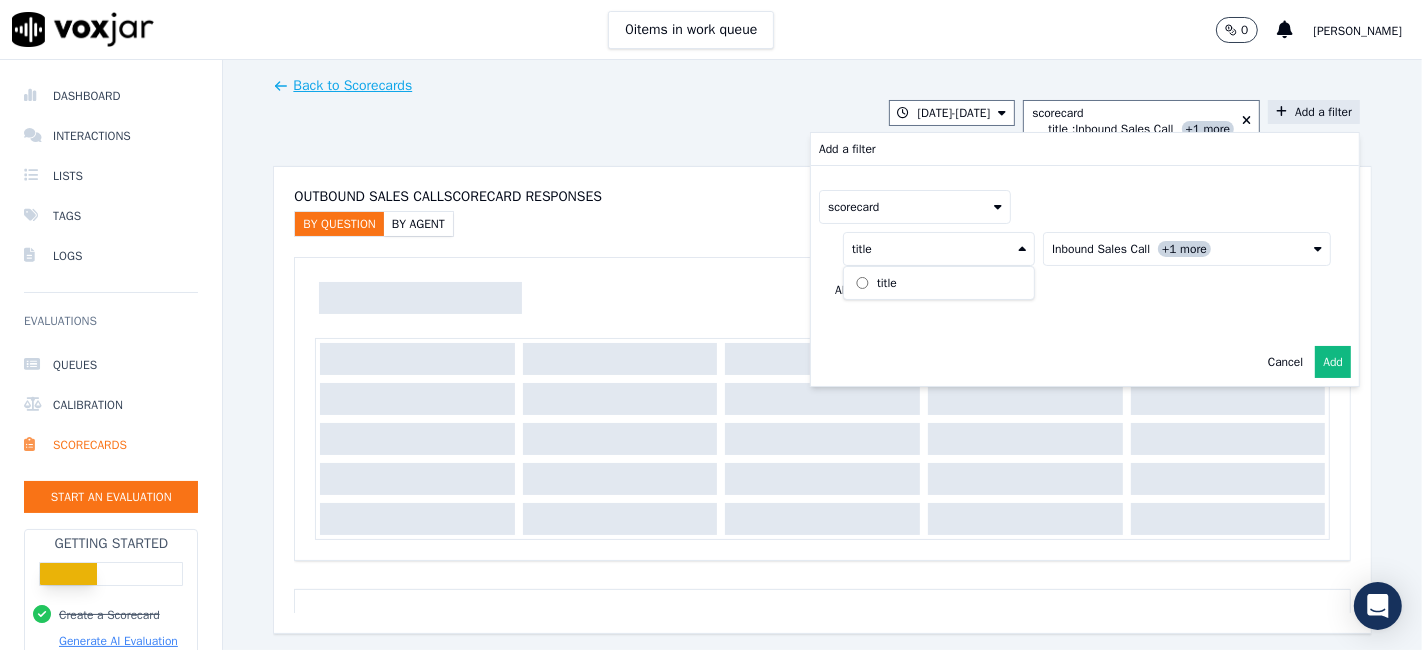 click on "Inbound Sales Call    +1 more" at bounding box center [1187, 249] 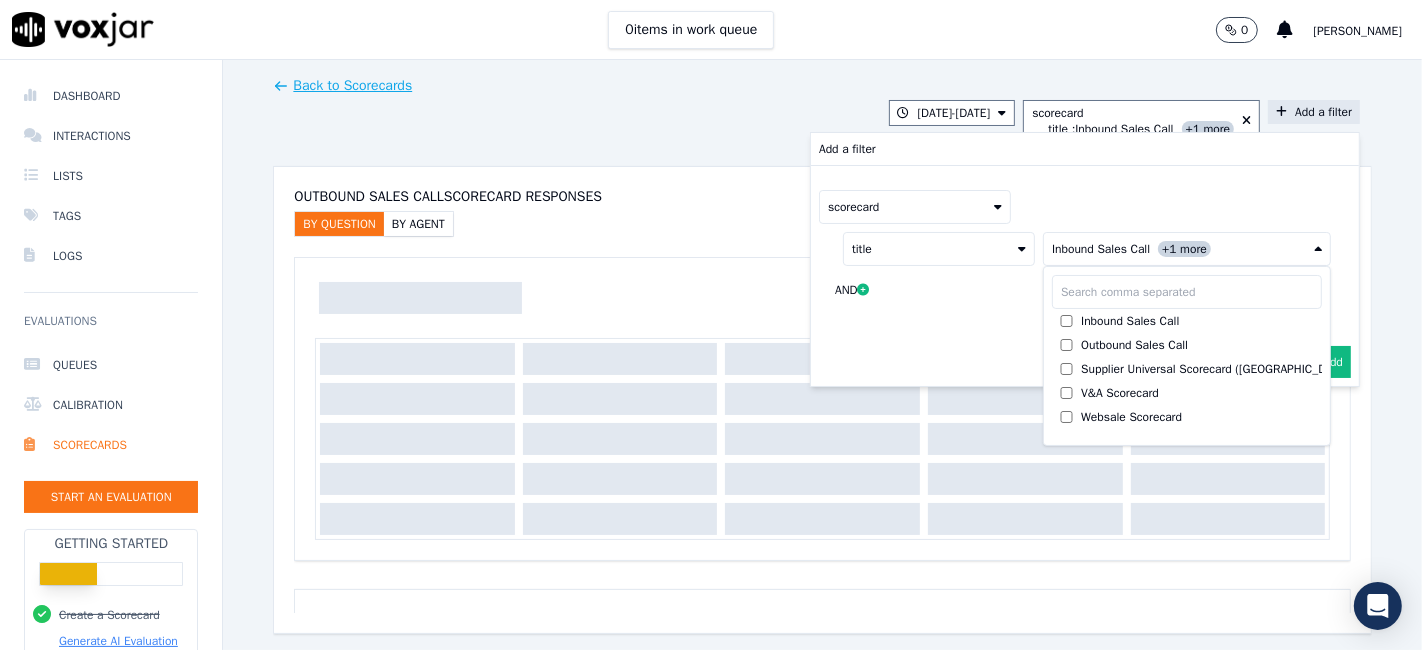 click on "Add" at bounding box center [1333, 362] 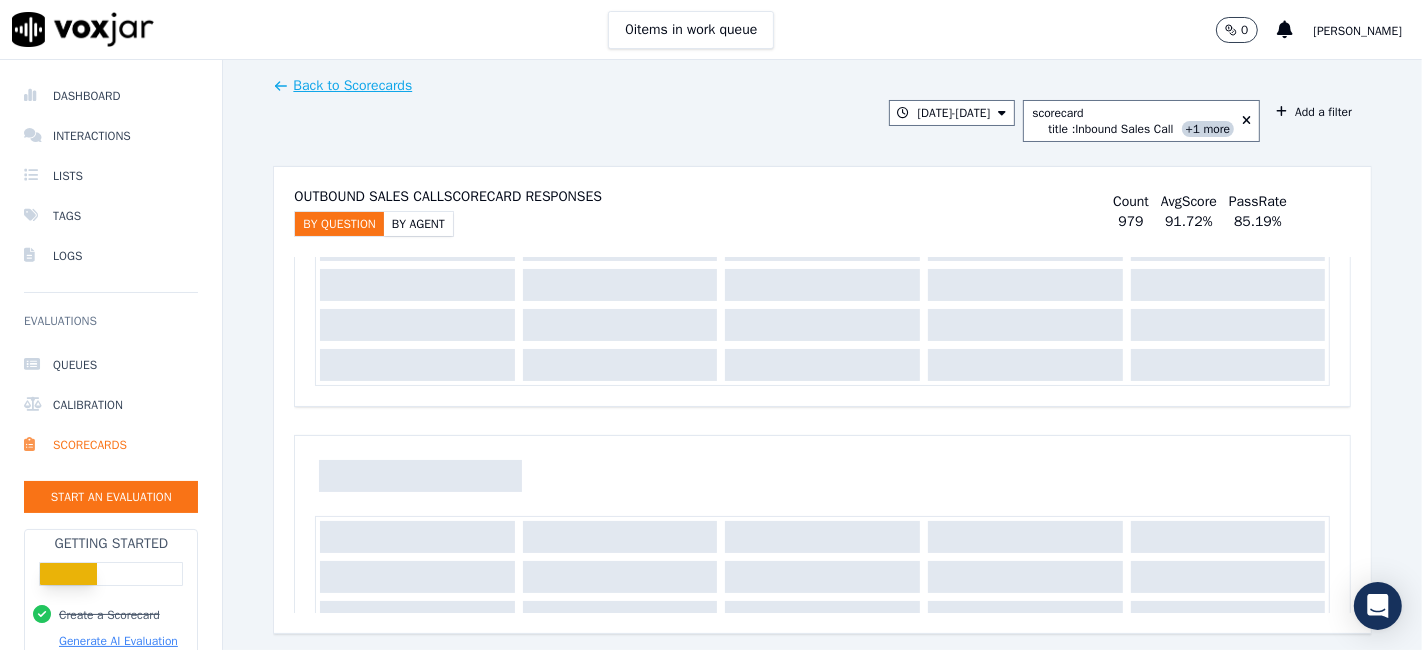 scroll, scrollTop: 0, scrollLeft: 0, axis: both 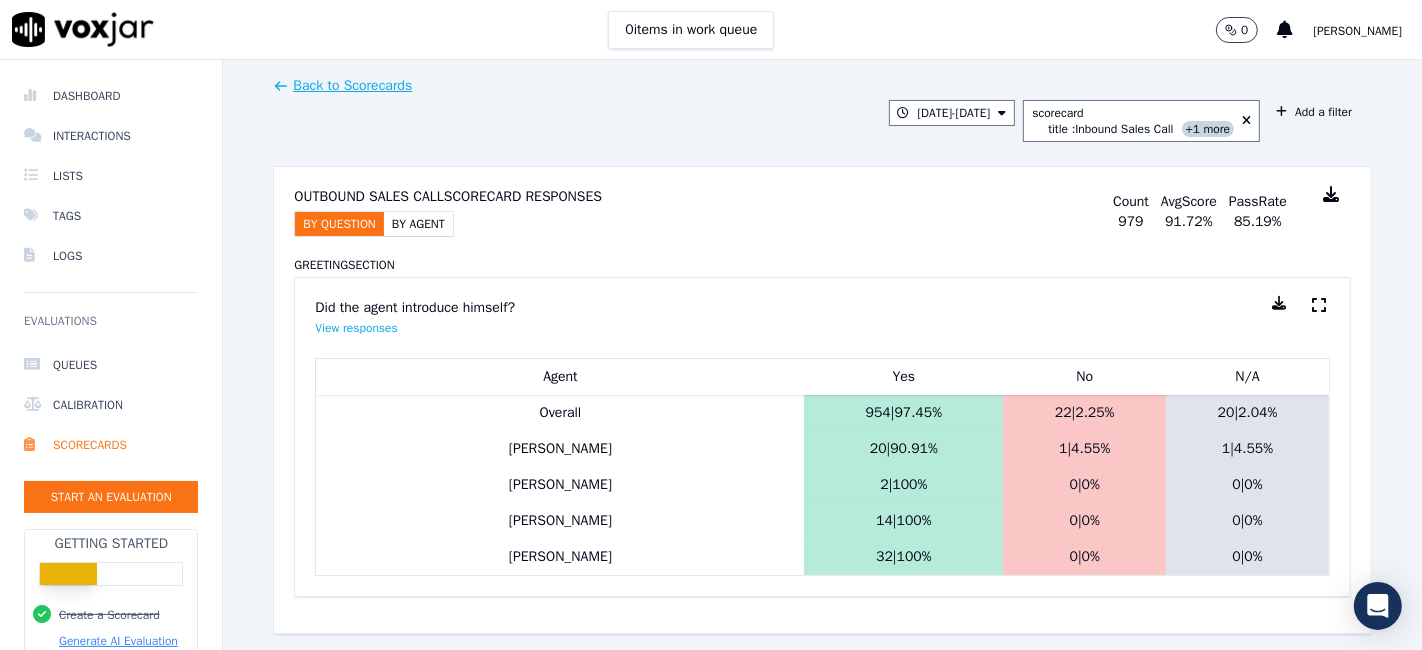 click at bounding box center [1331, 194] 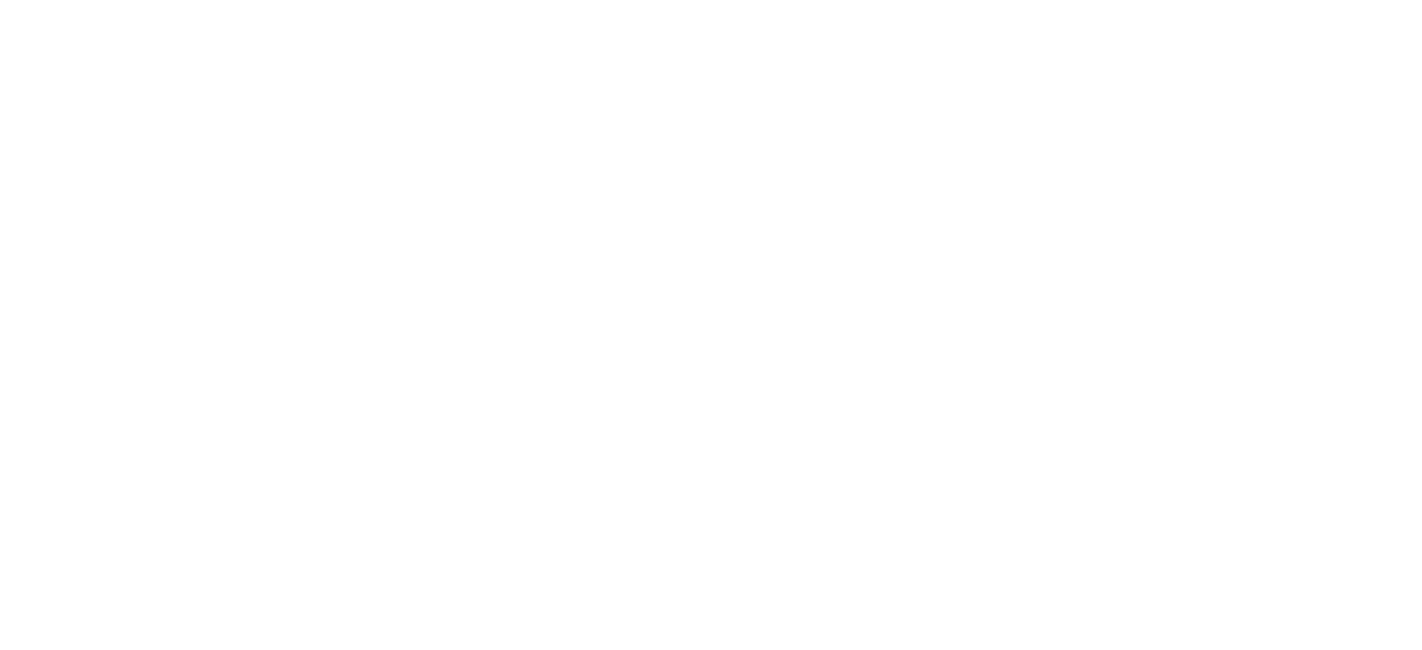 scroll, scrollTop: 0, scrollLeft: 0, axis: both 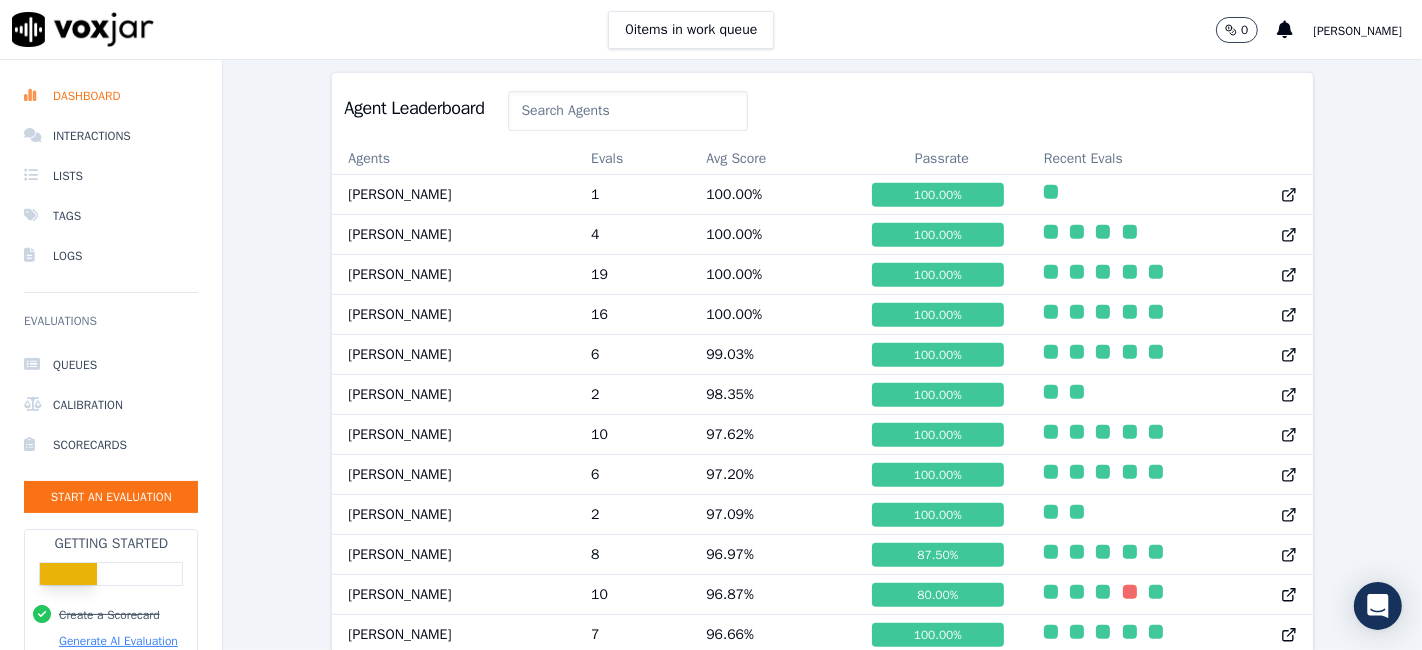 click 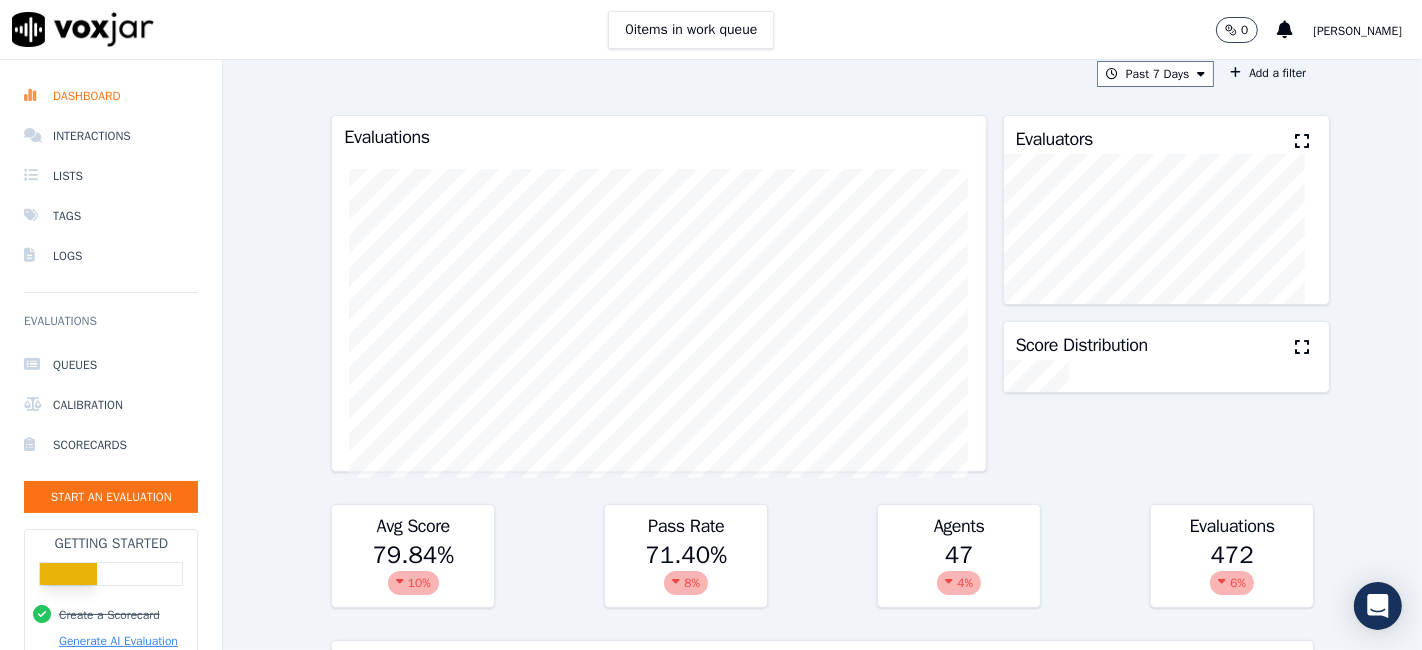 scroll, scrollTop: 0, scrollLeft: 0, axis: both 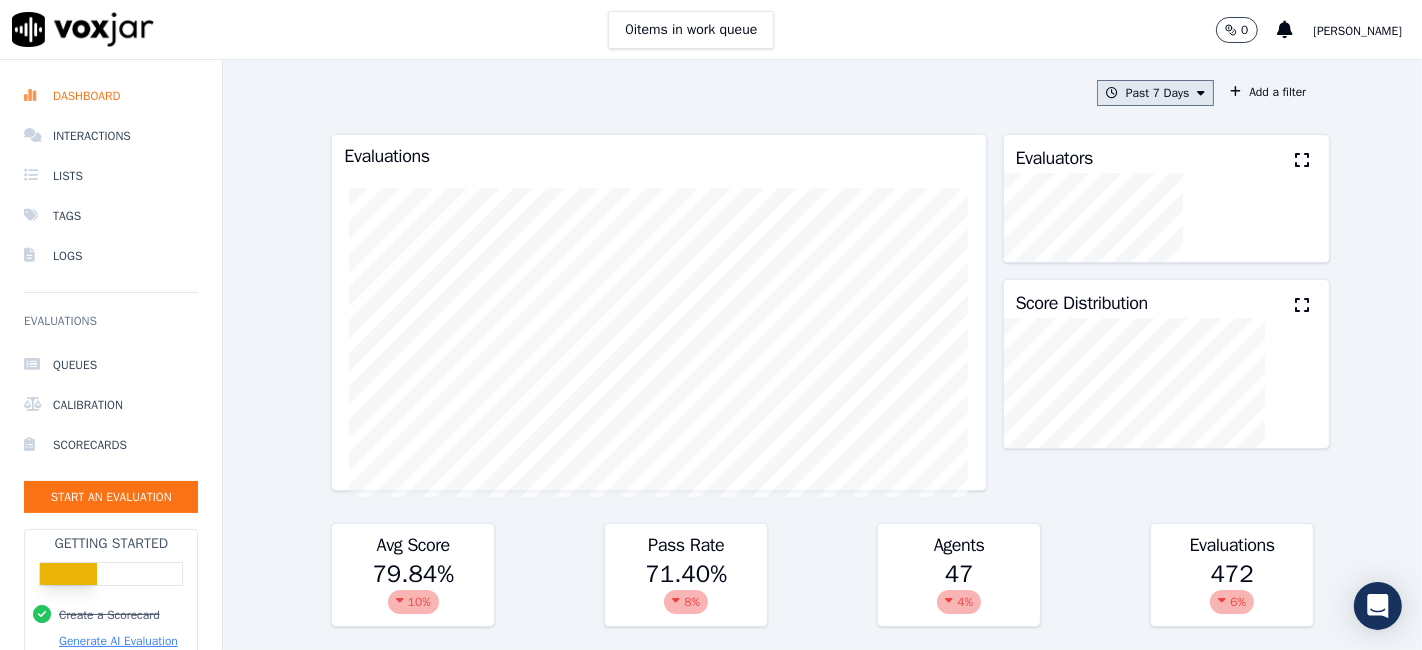 click on "Past 7 Days" at bounding box center (1155, 93) 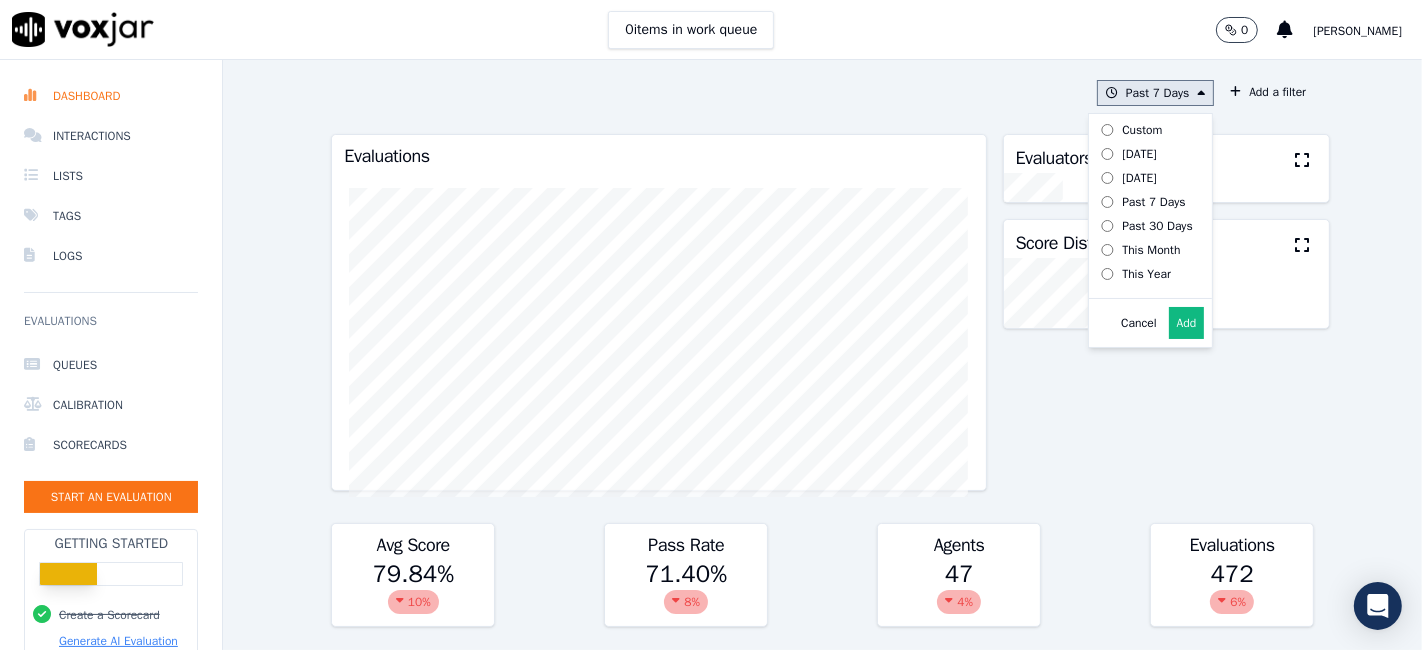 click on "Custom" at bounding box center (1142, 130) 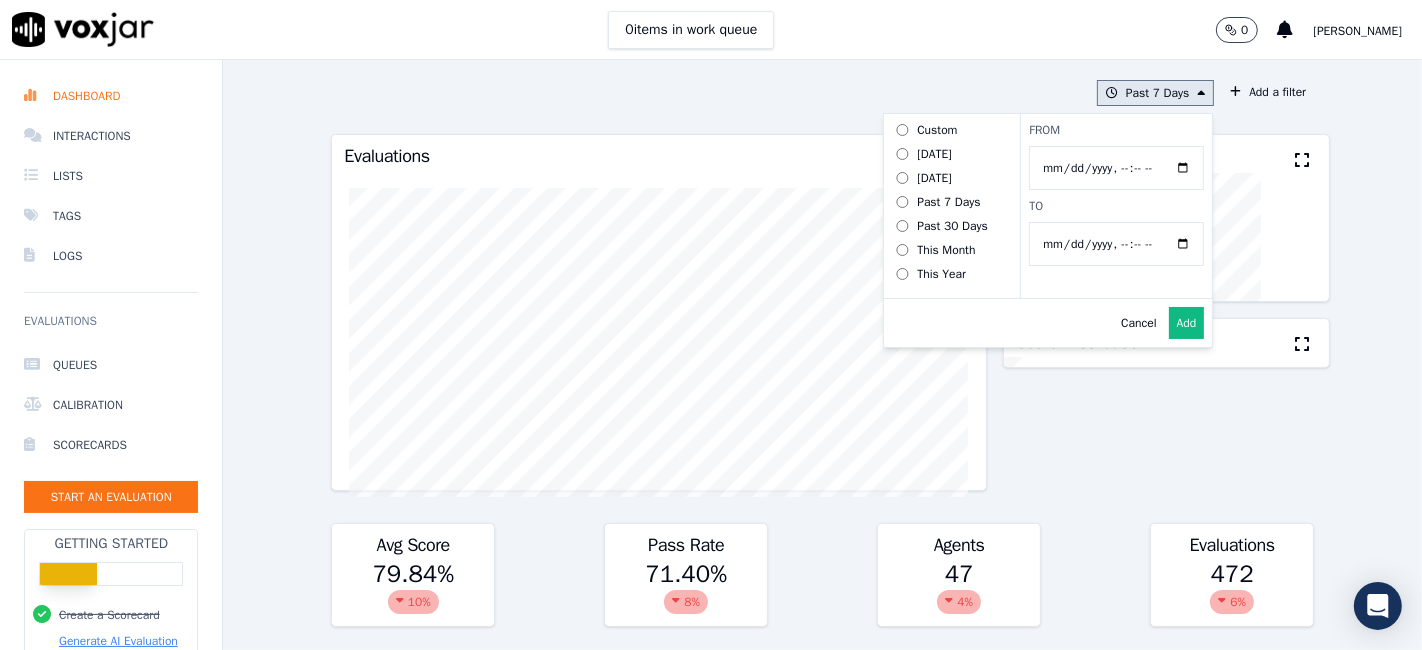 click on "From" at bounding box center [1116, 168] 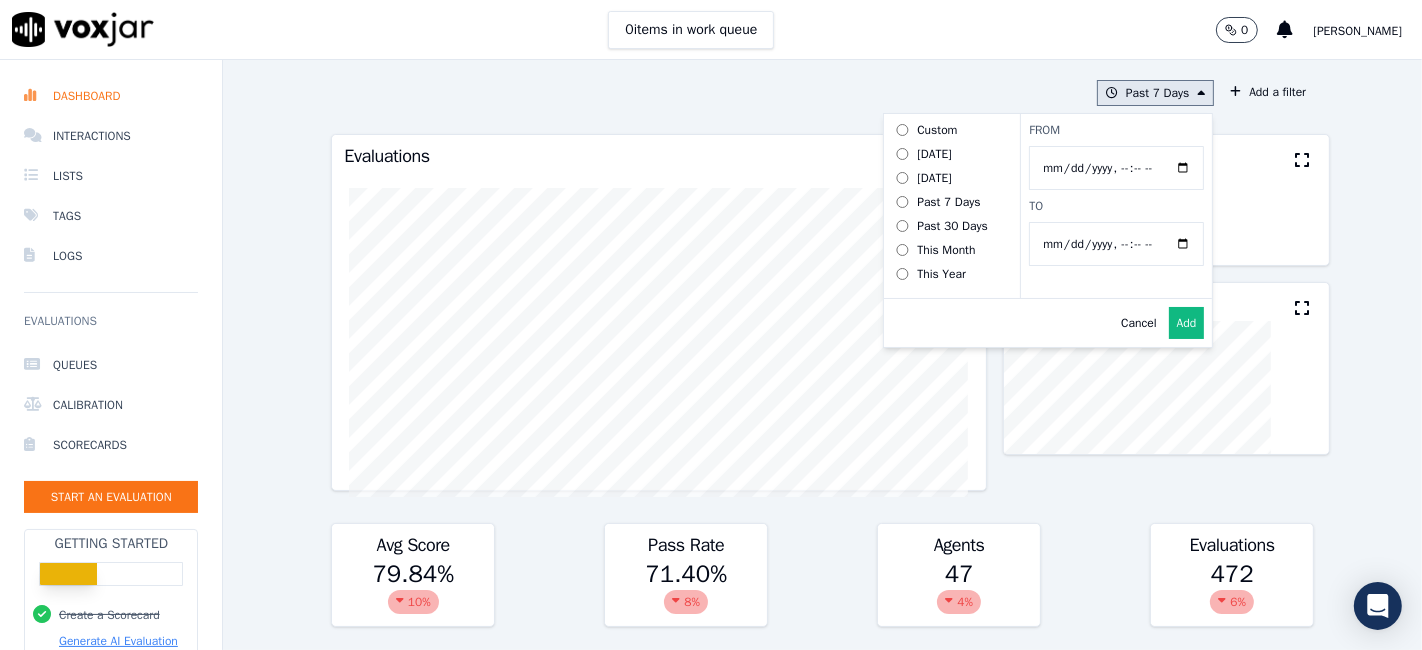 type on "[DATE]T00:00" 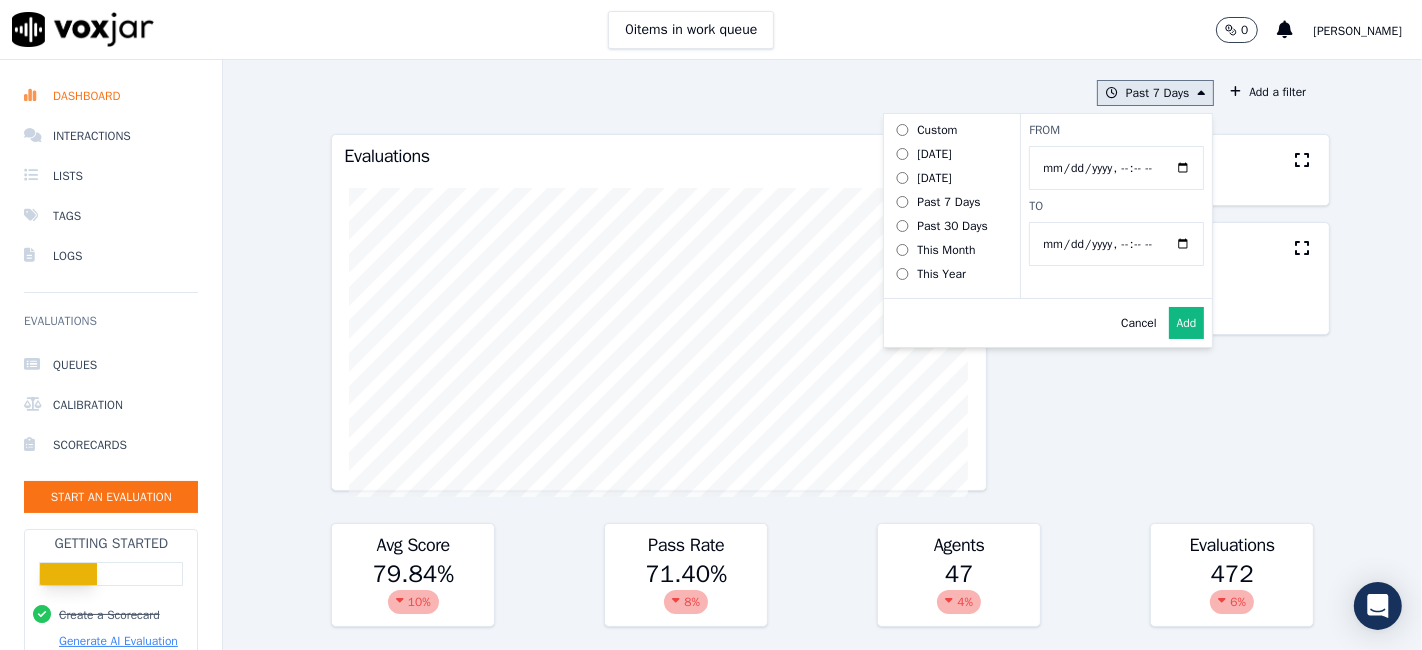 click on "To" at bounding box center [1116, 244] 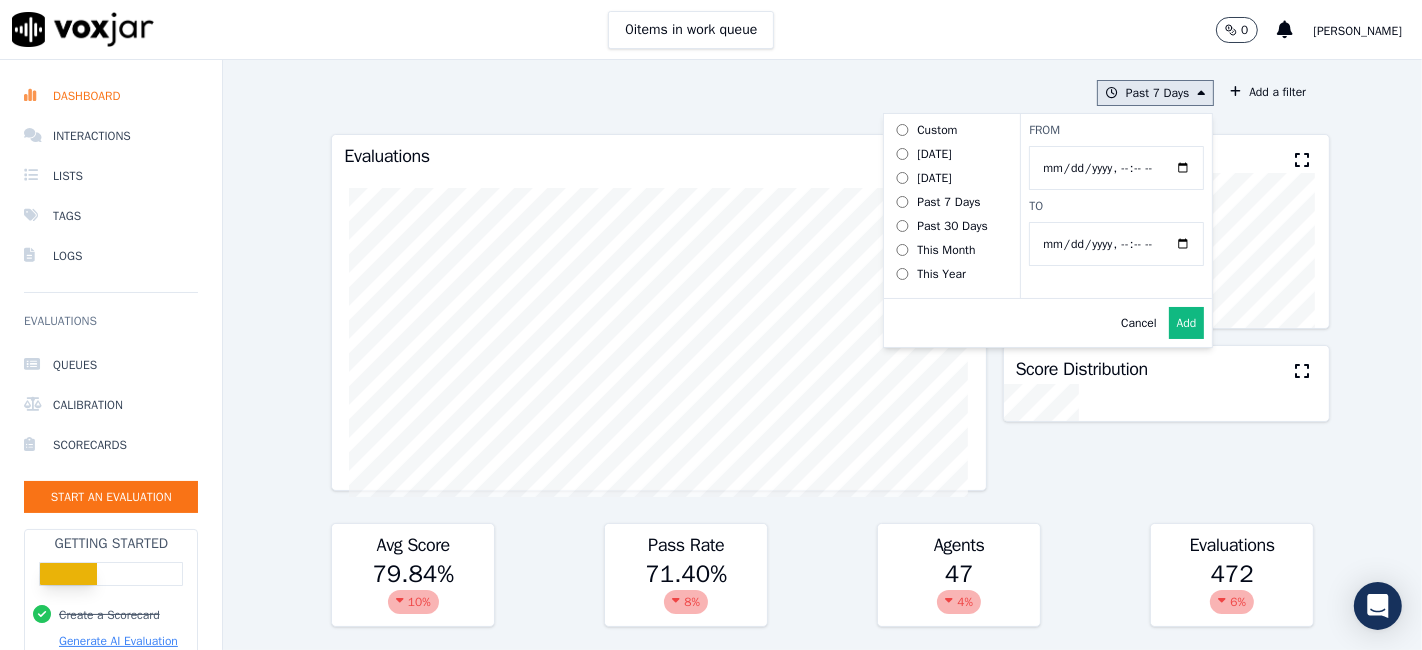 type on "[DATE]T23:59" 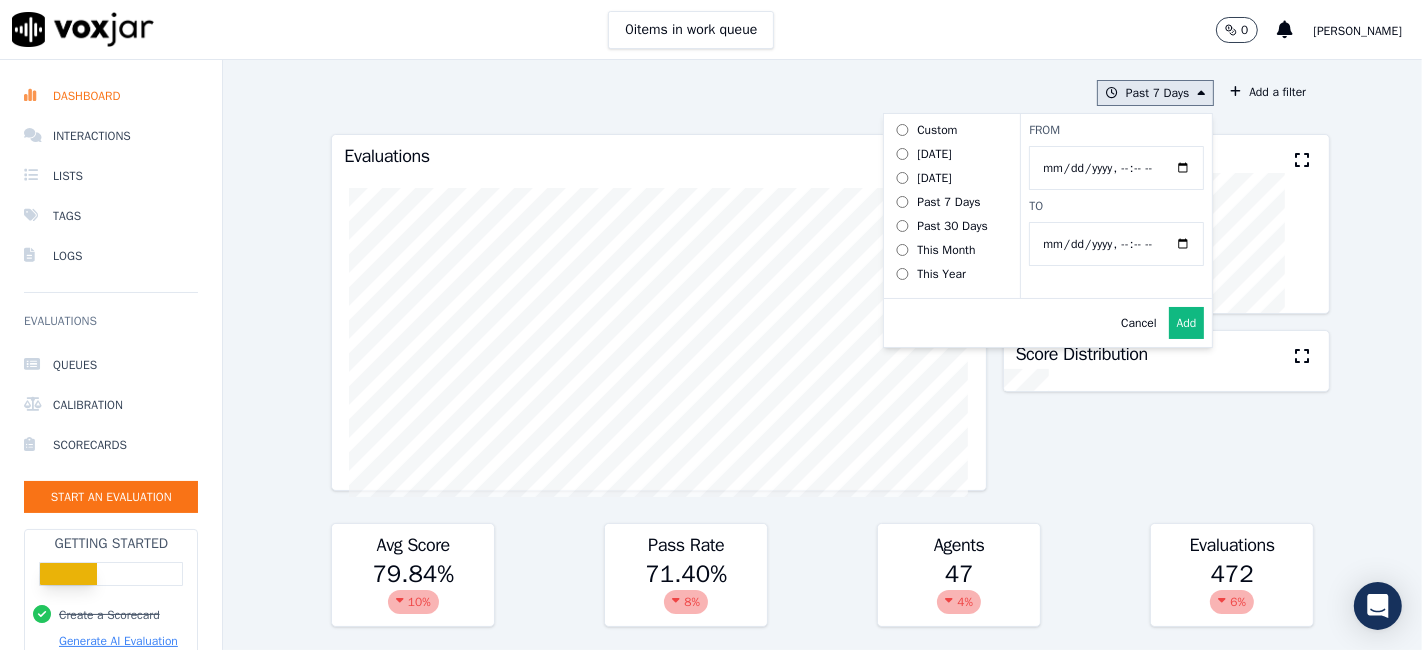click on "From       To" at bounding box center (1116, 206) 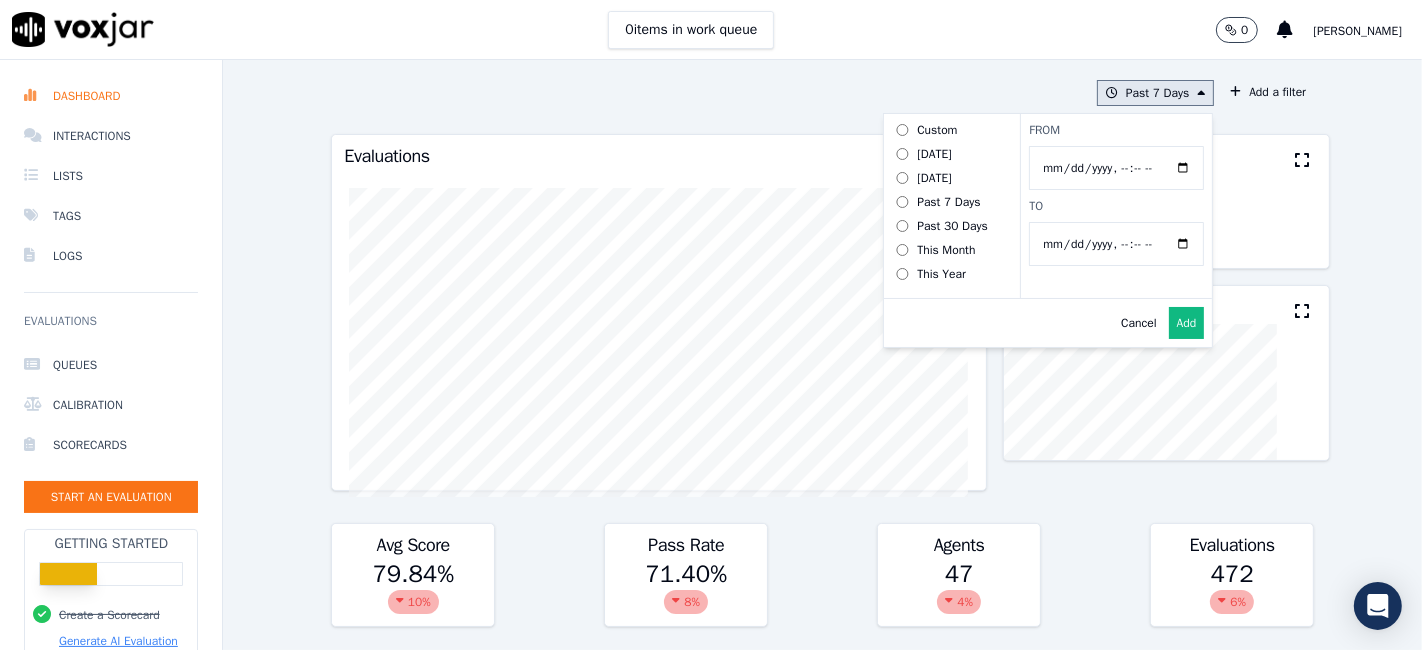 click on "Add" at bounding box center [1187, 323] 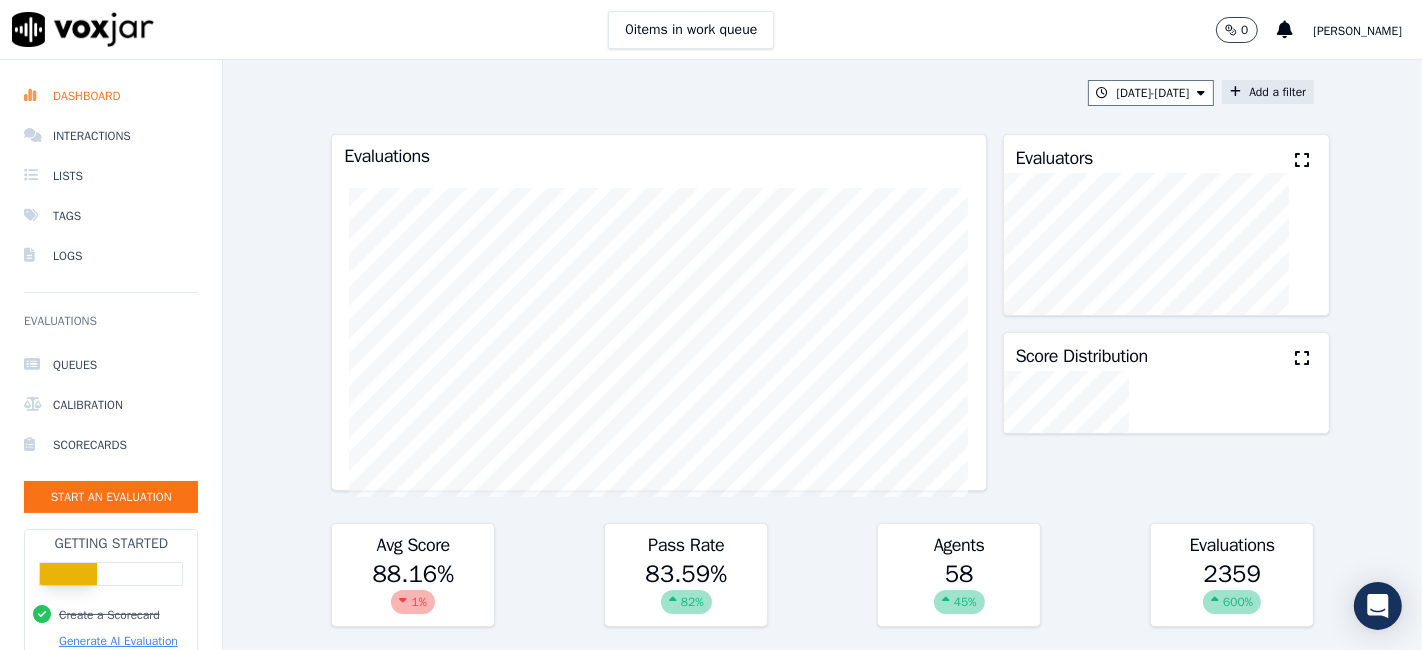 click on "Add a filter" at bounding box center (1268, 92) 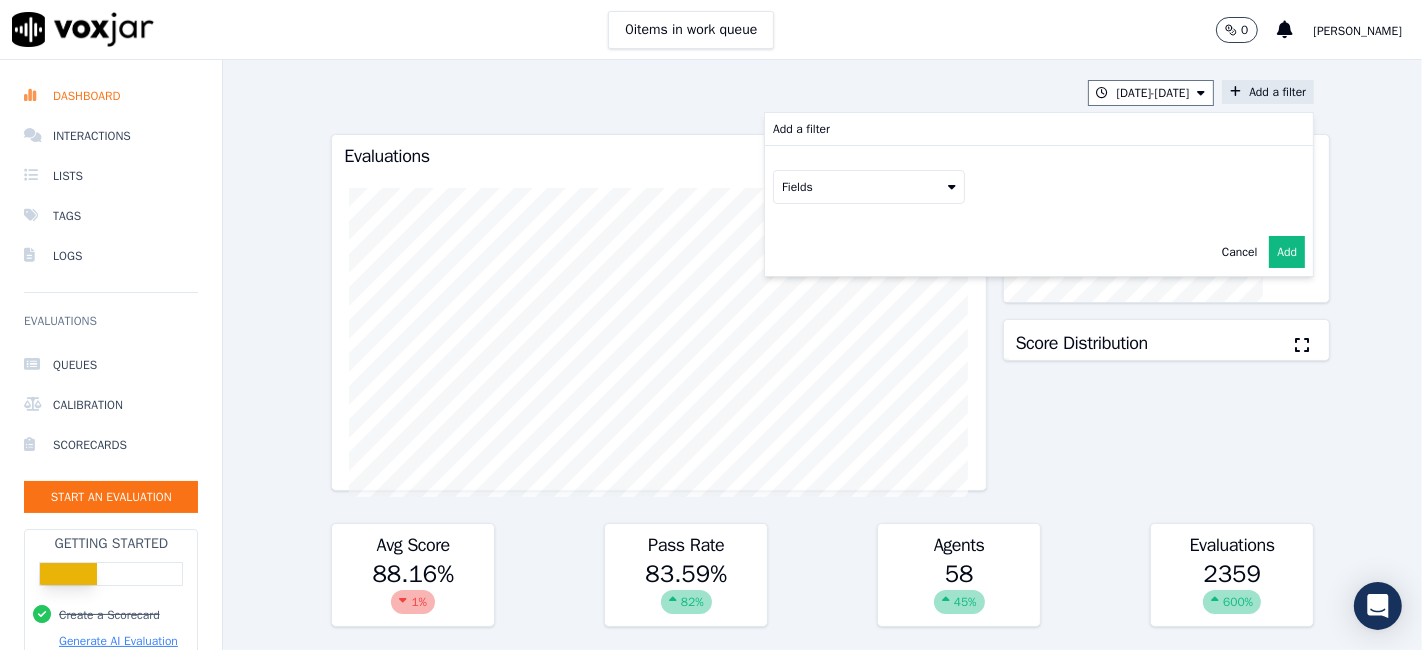 click on "Fields" at bounding box center [869, 187] 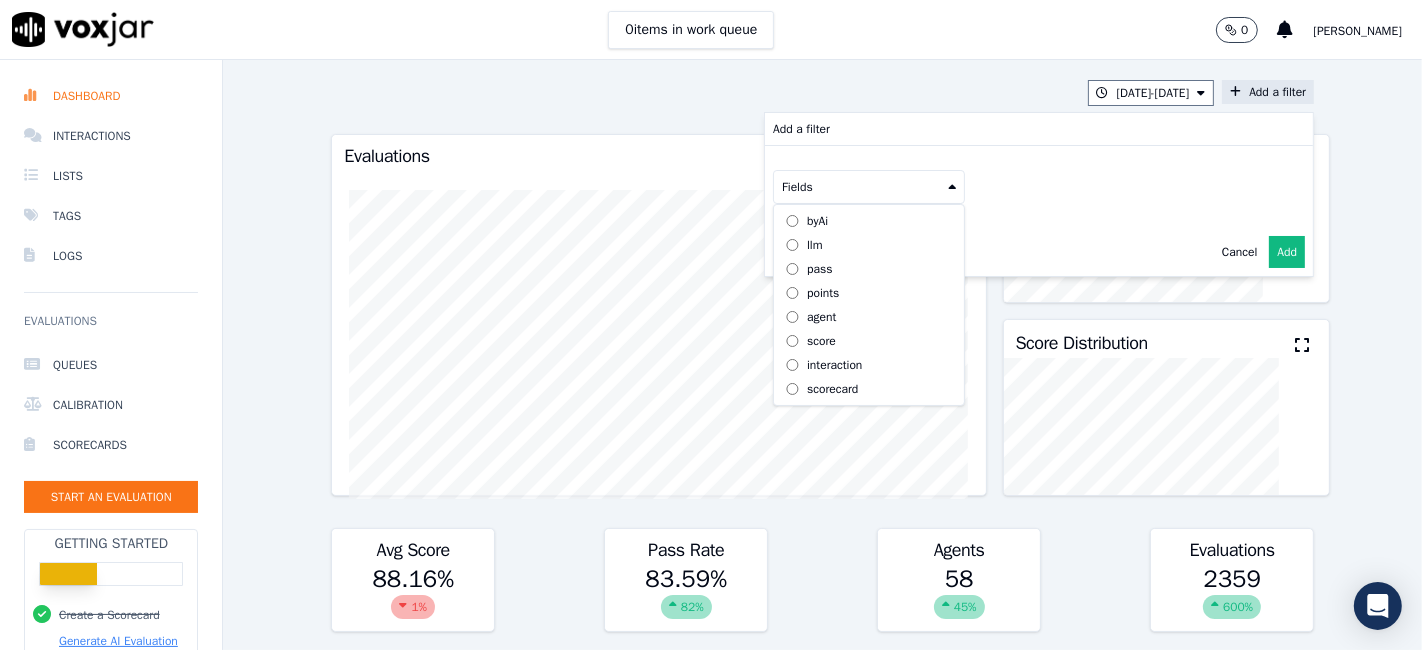 scroll, scrollTop: 17, scrollLeft: 0, axis: vertical 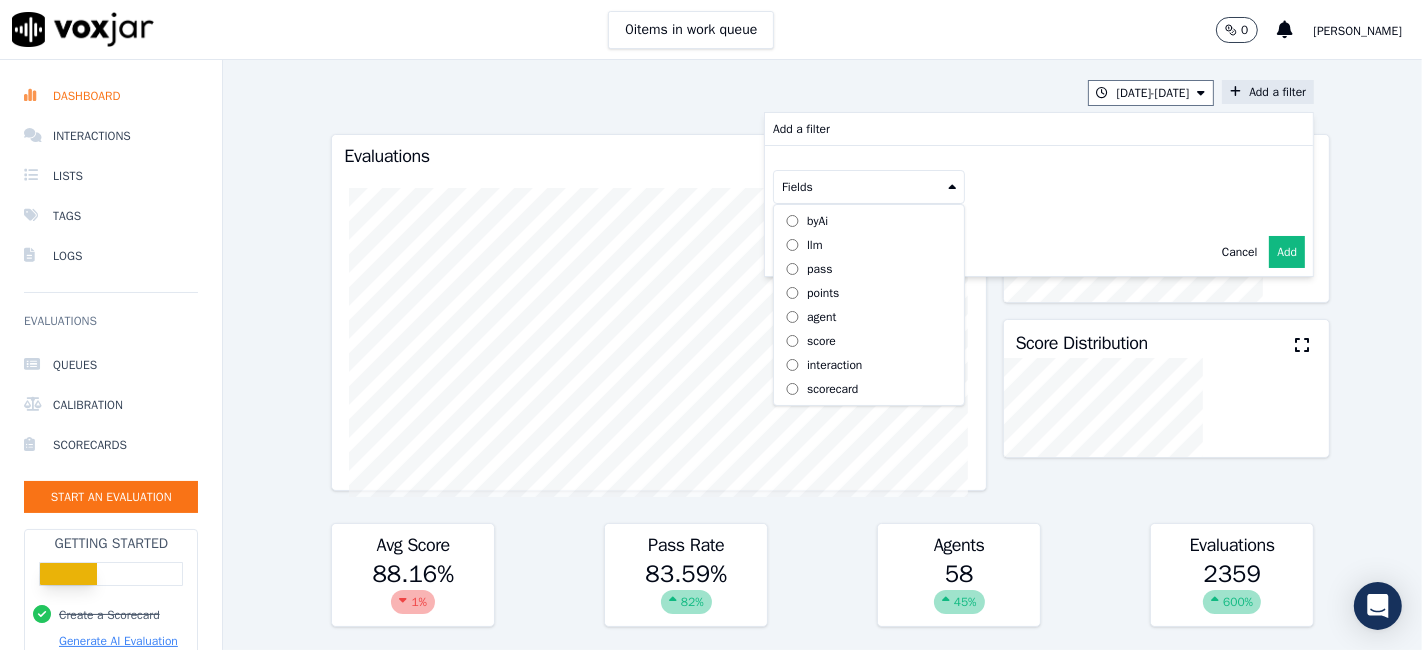 click on "scorecard" at bounding box center (832, 389) 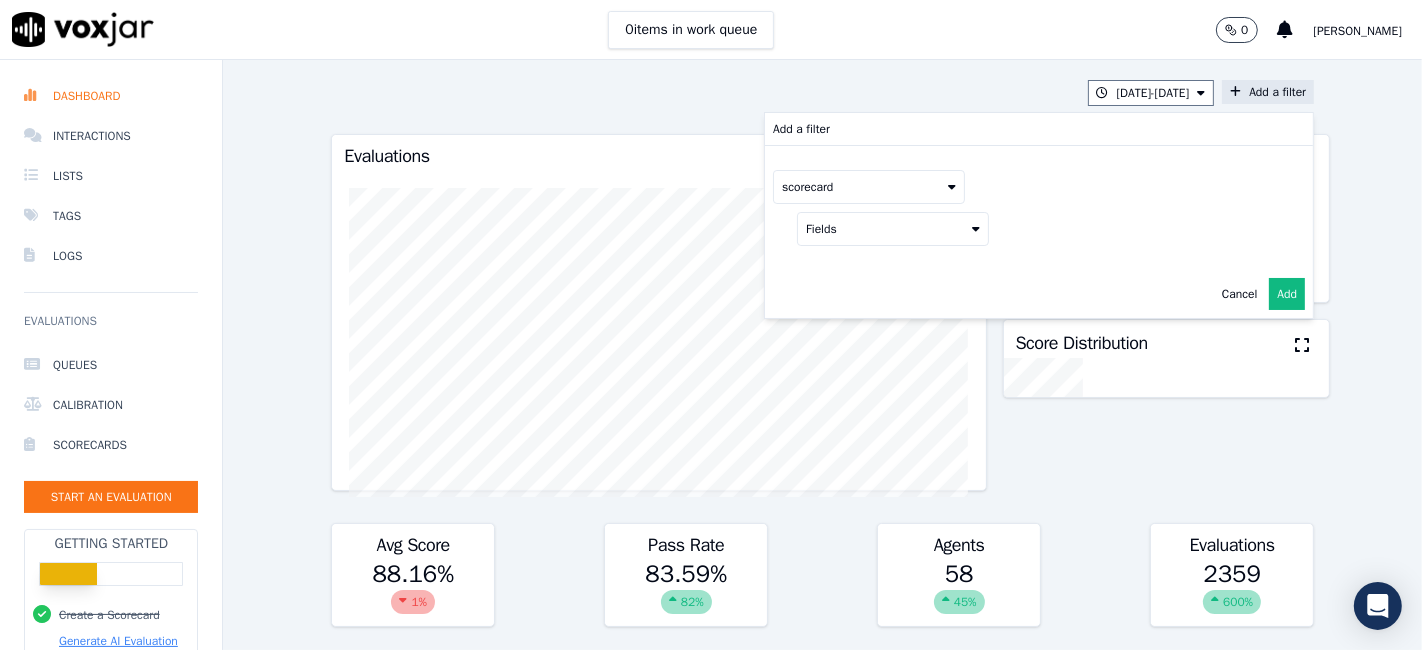 click on "Fields" at bounding box center [893, 229] 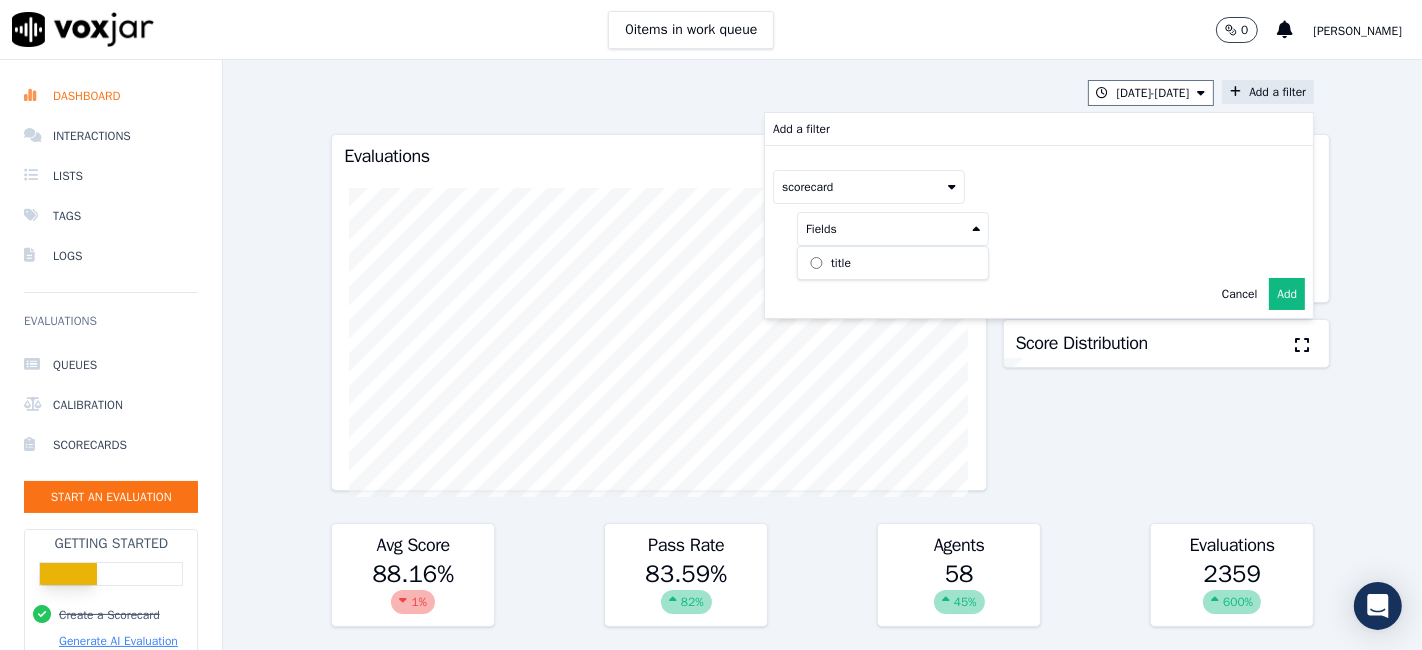 click on "title" at bounding box center (893, 263) 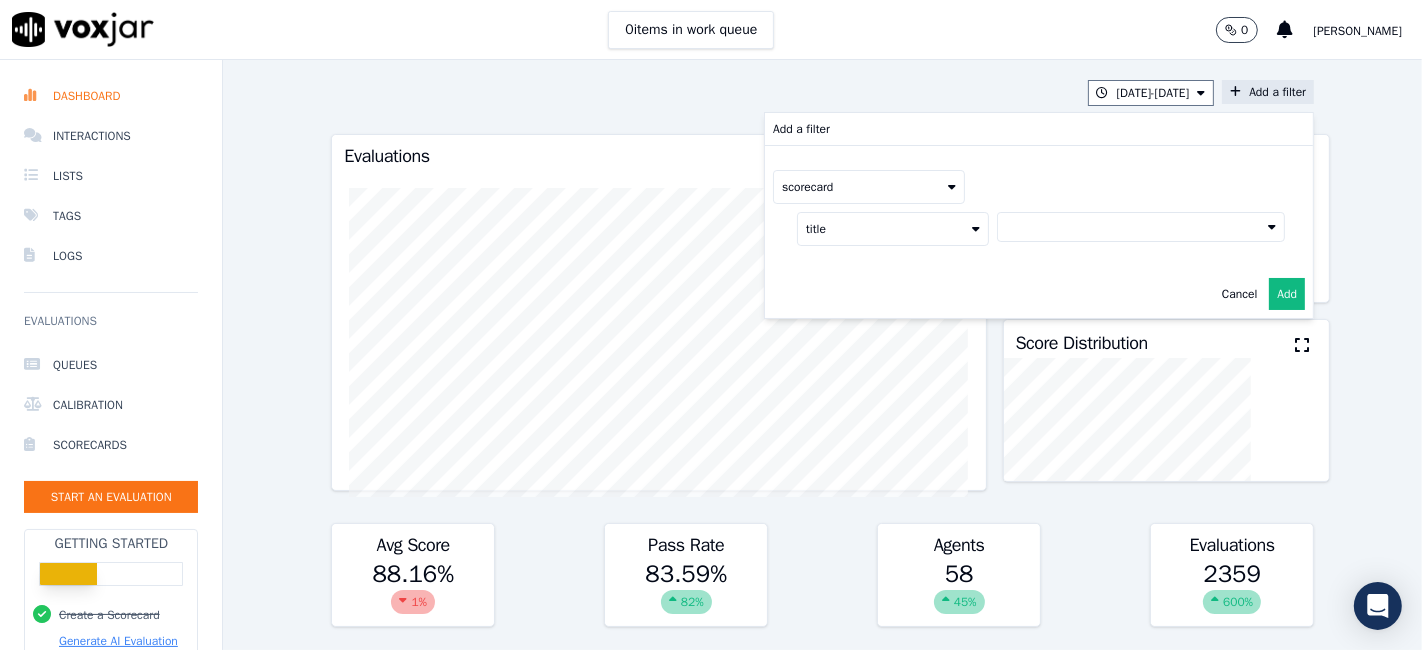 click at bounding box center [1141, 227] 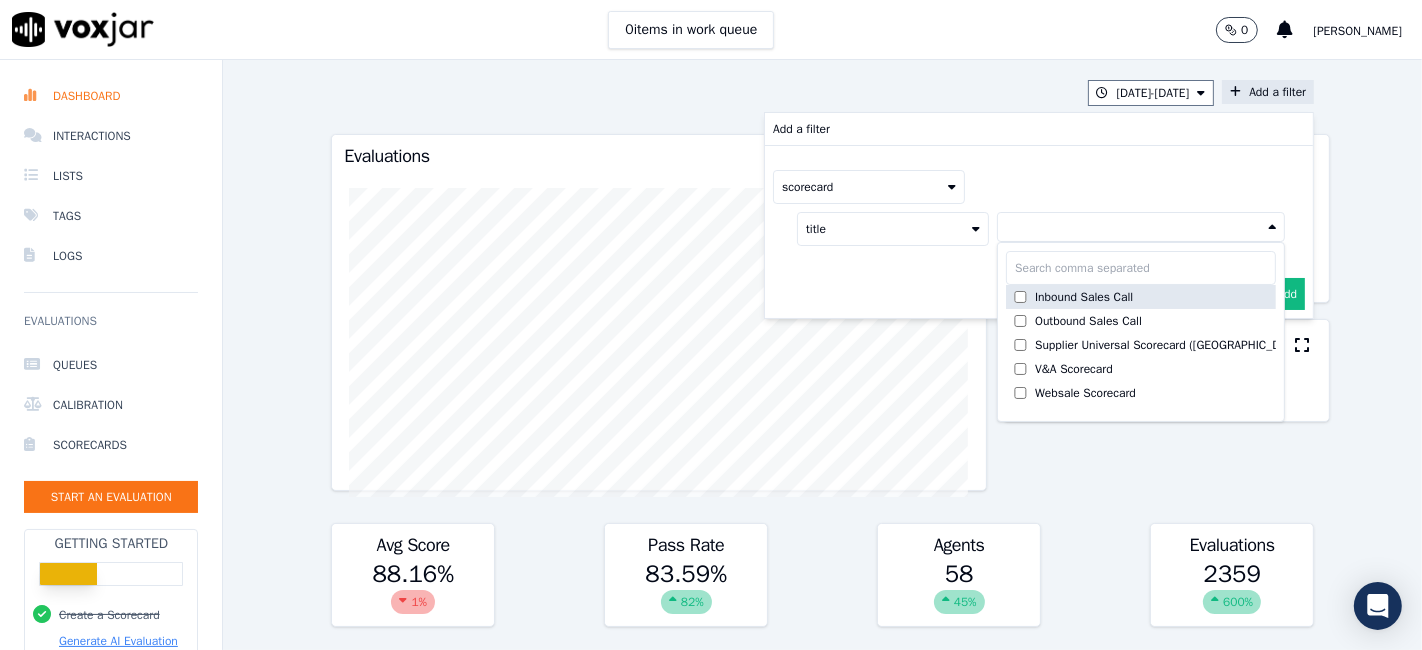 click on "Inbound Sales Call" at bounding box center [1084, 297] 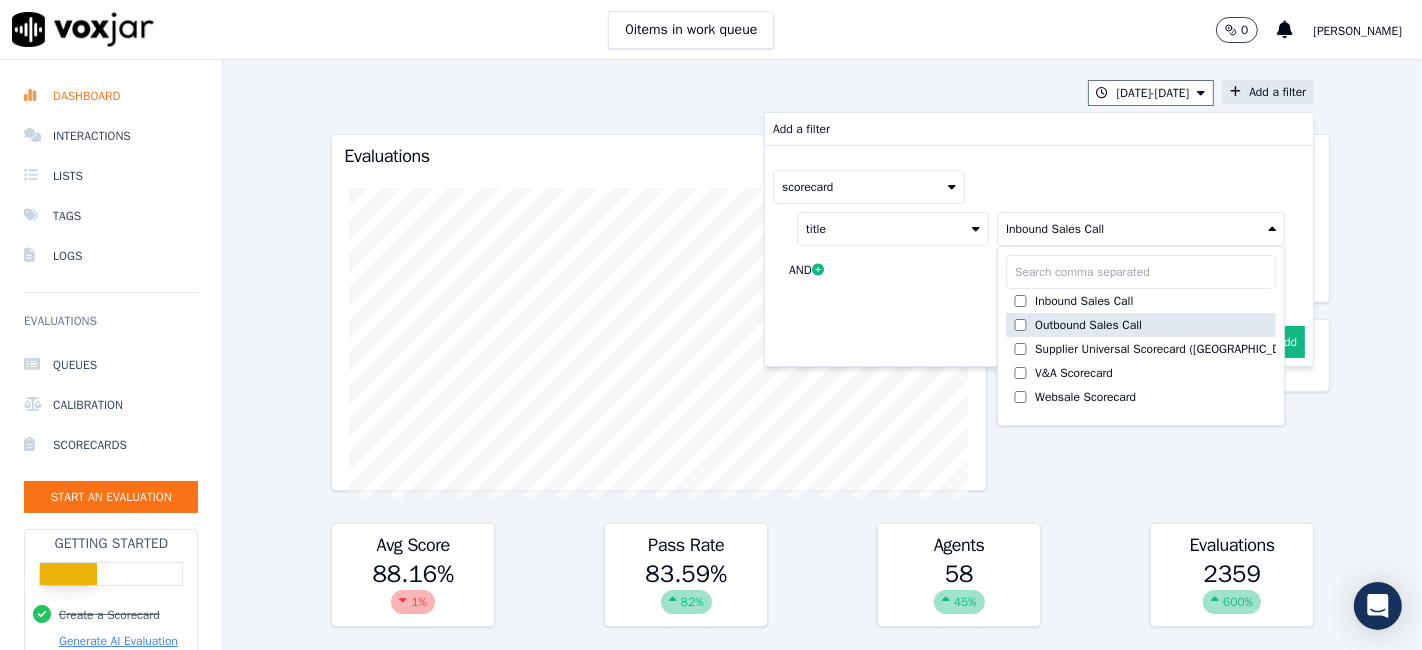 click on "Outbound Sales Call" at bounding box center [1088, 325] 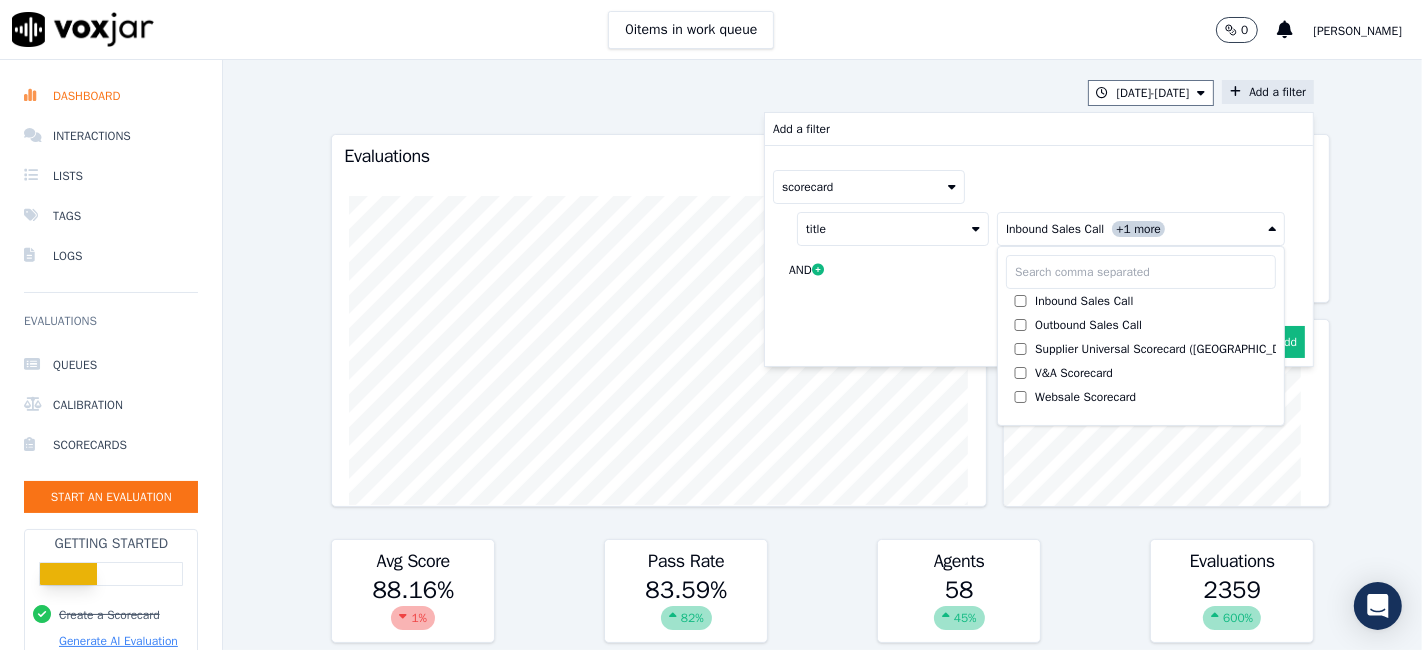 click on "Add" at bounding box center [1287, 342] 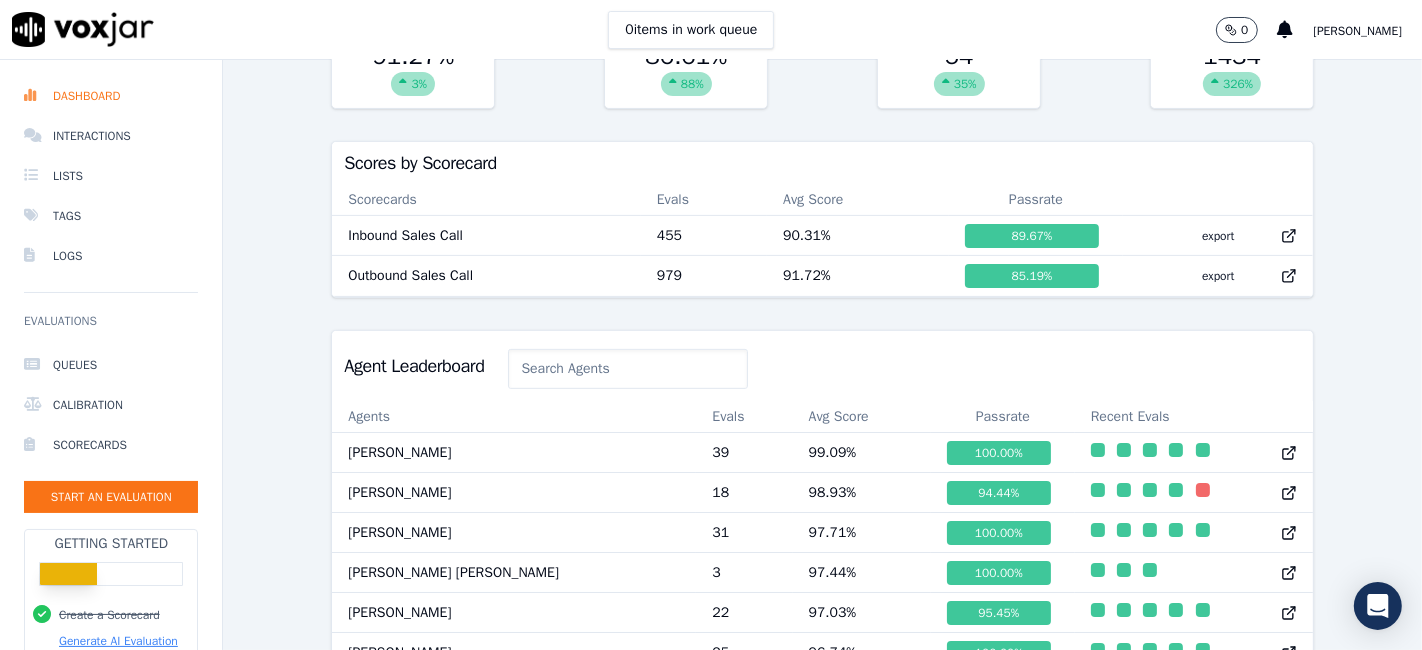scroll, scrollTop: 532, scrollLeft: 0, axis: vertical 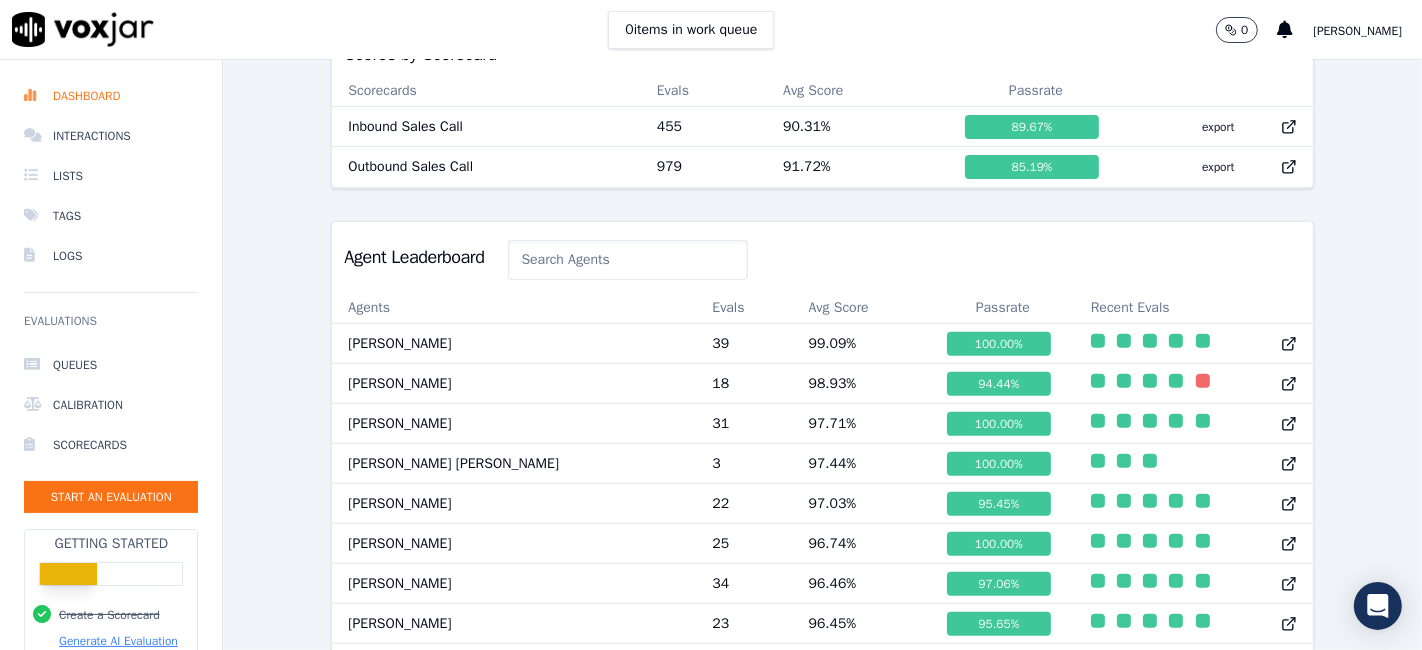 click 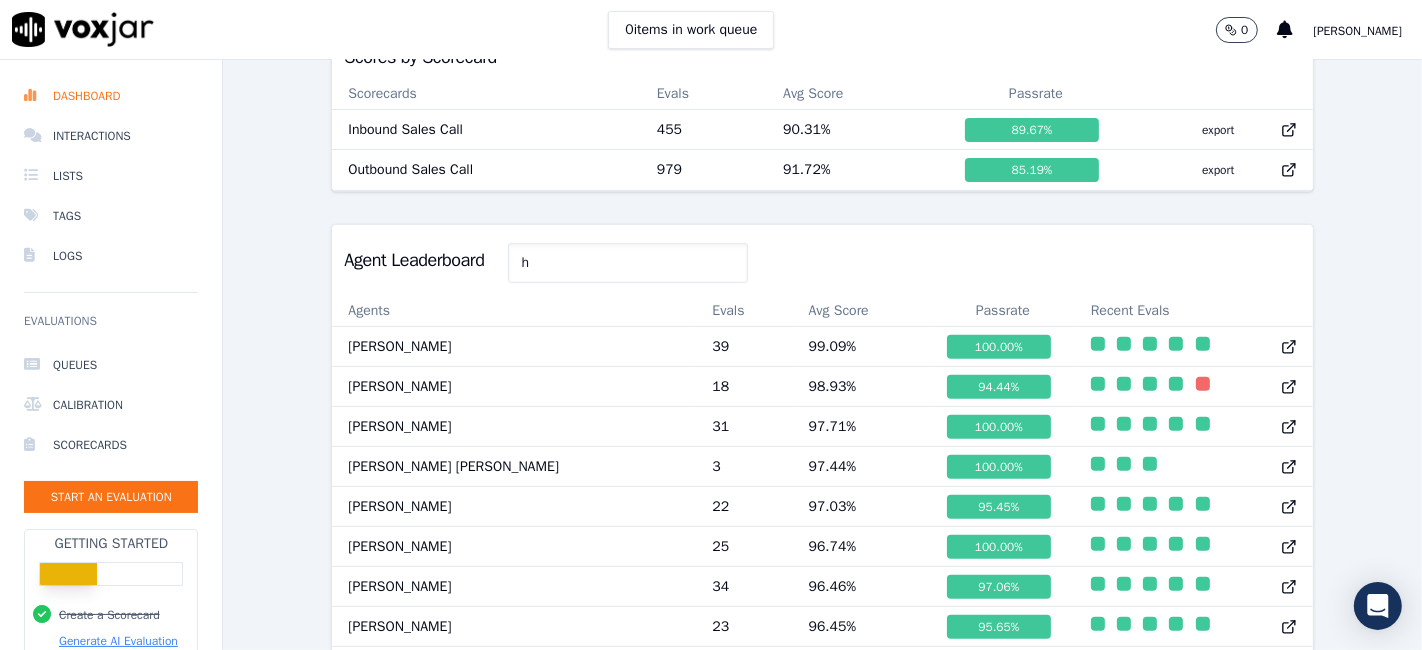 scroll, scrollTop: 643, scrollLeft: 0, axis: vertical 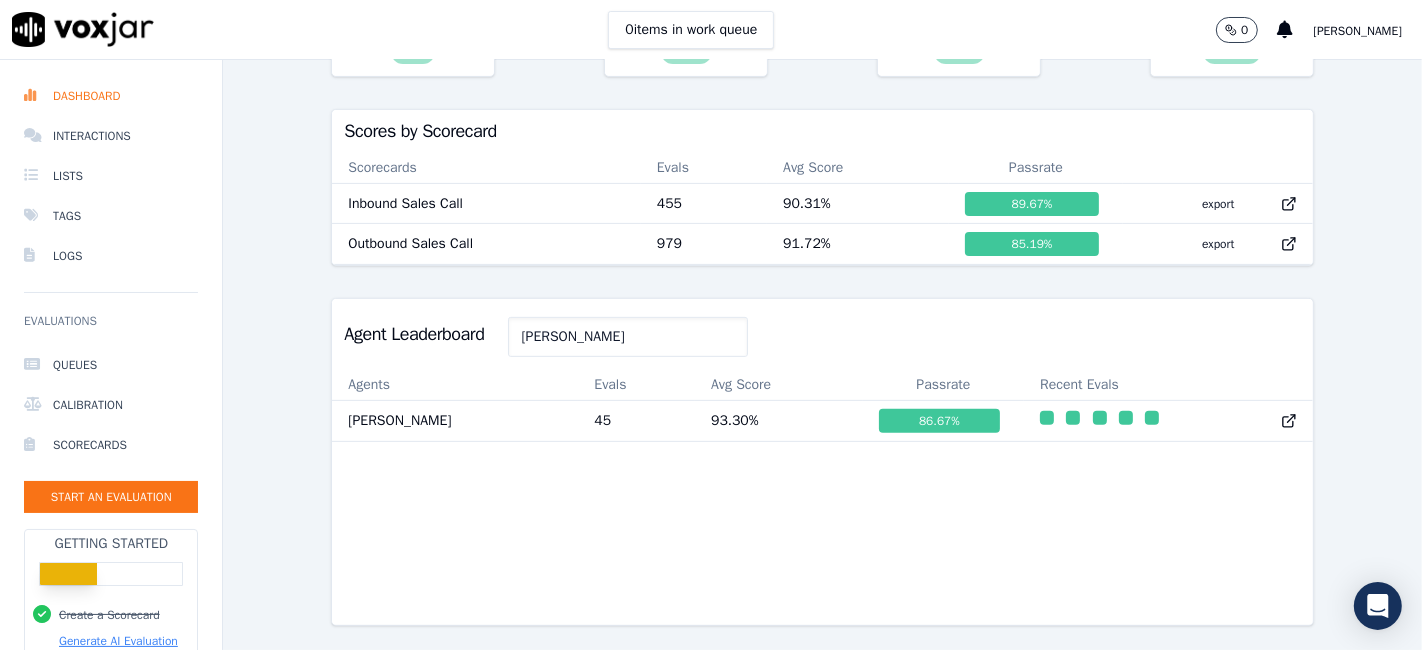 drag, startPoint x: 555, startPoint y: 305, endPoint x: 482, endPoint y: 291, distance: 74.330345 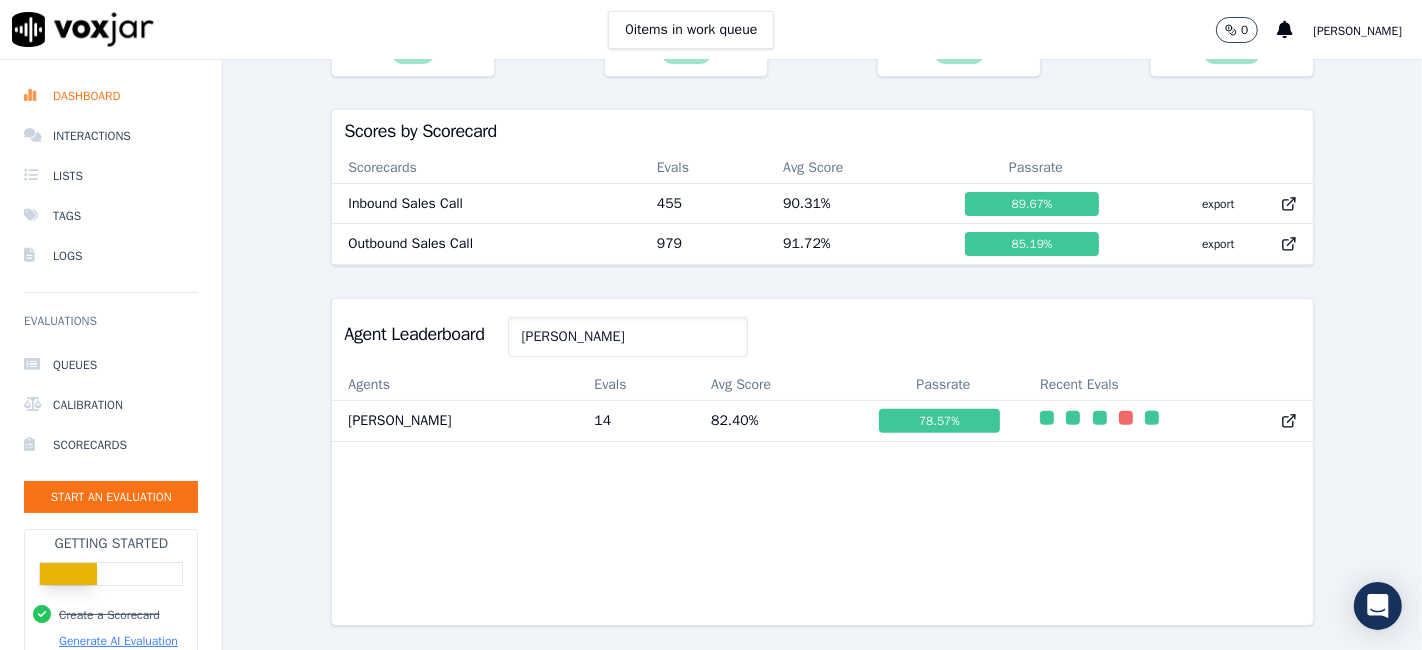 scroll, scrollTop: 613, scrollLeft: 0, axis: vertical 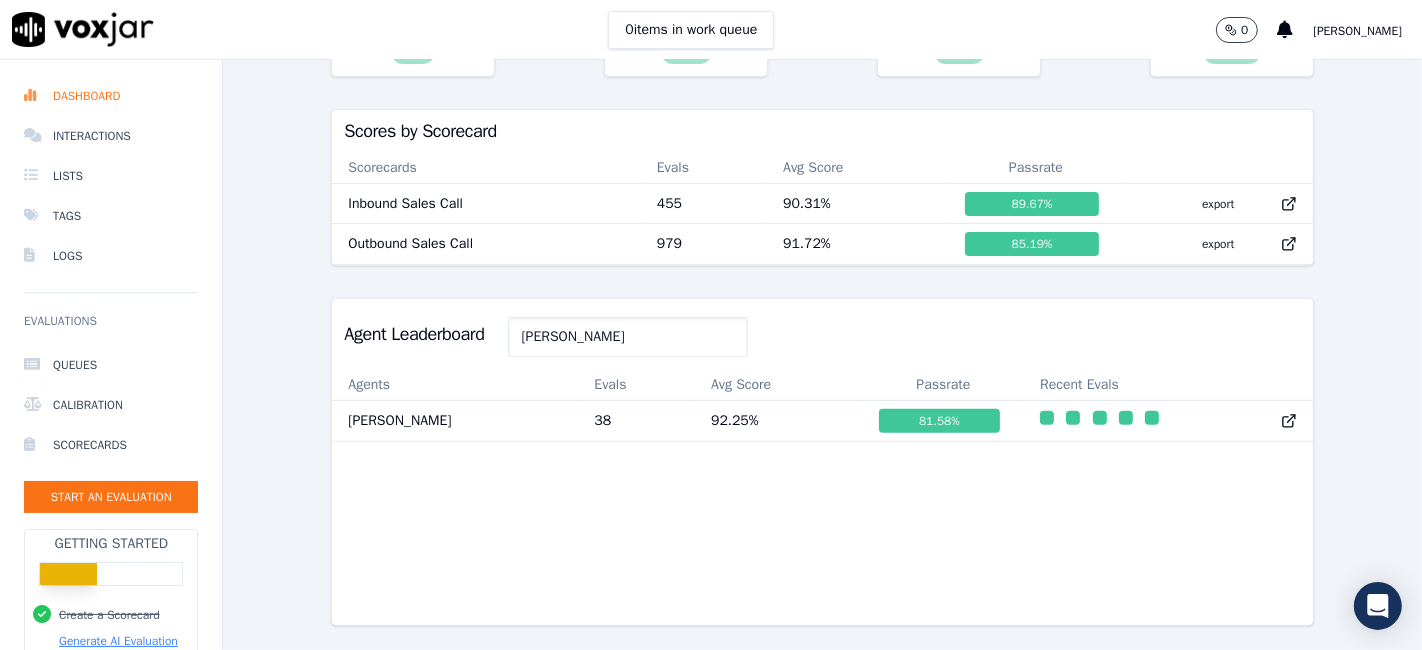 drag, startPoint x: 580, startPoint y: 303, endPoint x: 501, endPoint y: 305, distance: 79.025314 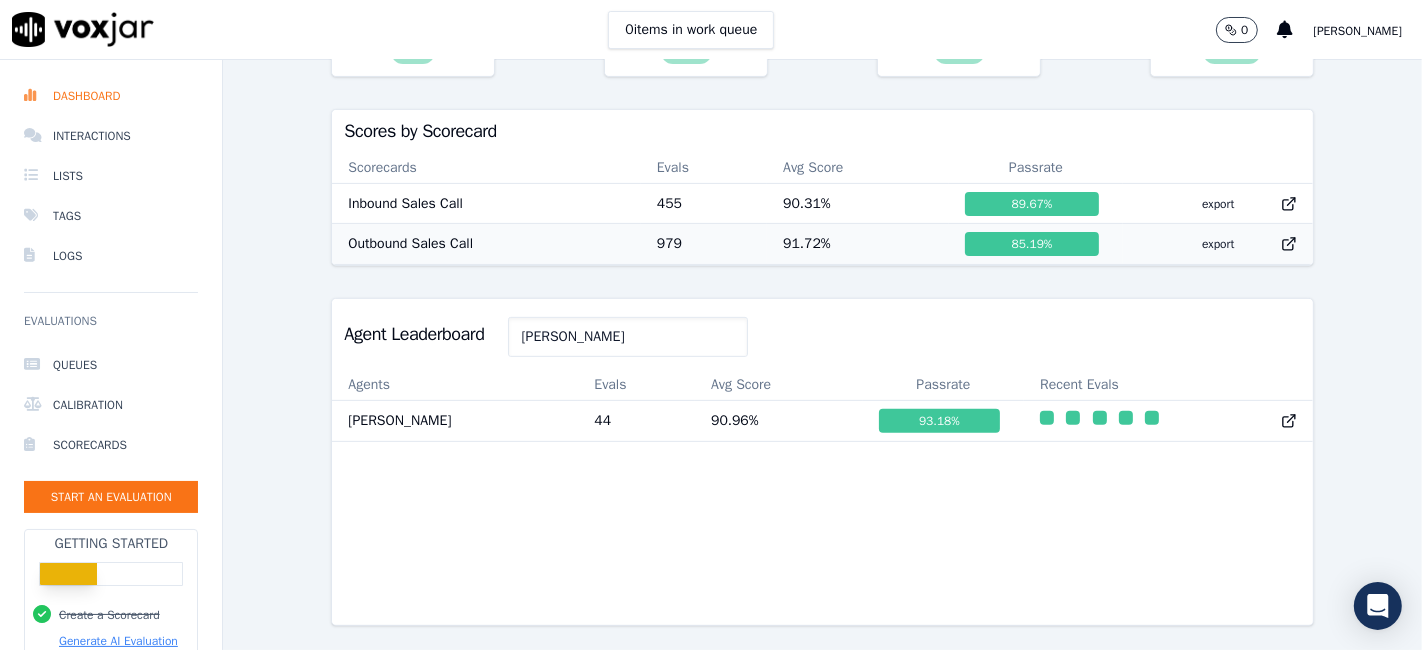 scroll, scrollTop: 613, scrollLeft: 0, axis: vertical 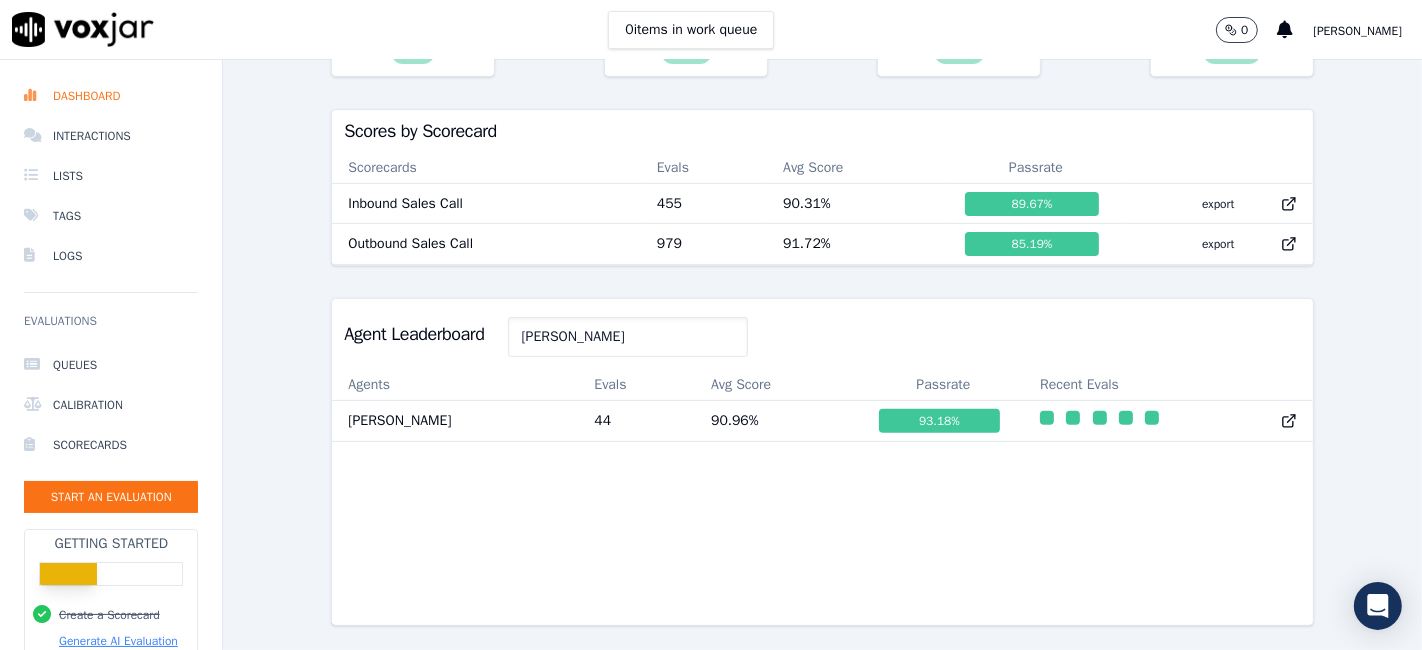 drag, startPoint x: 591, startPoint y: 303, endPoint x: 470, endPoint y: 304, distance: 121.004135 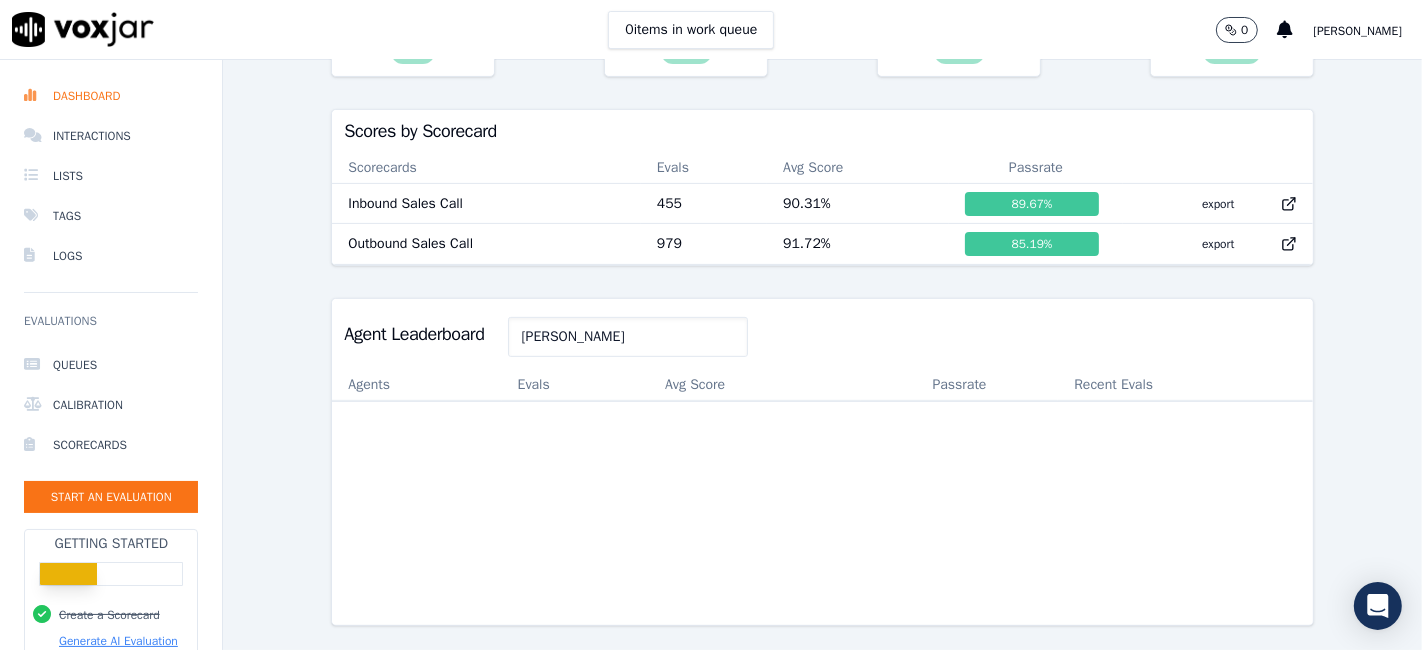 scroll, scrollTop: 613, scrollLeft: 0, axis: vertical 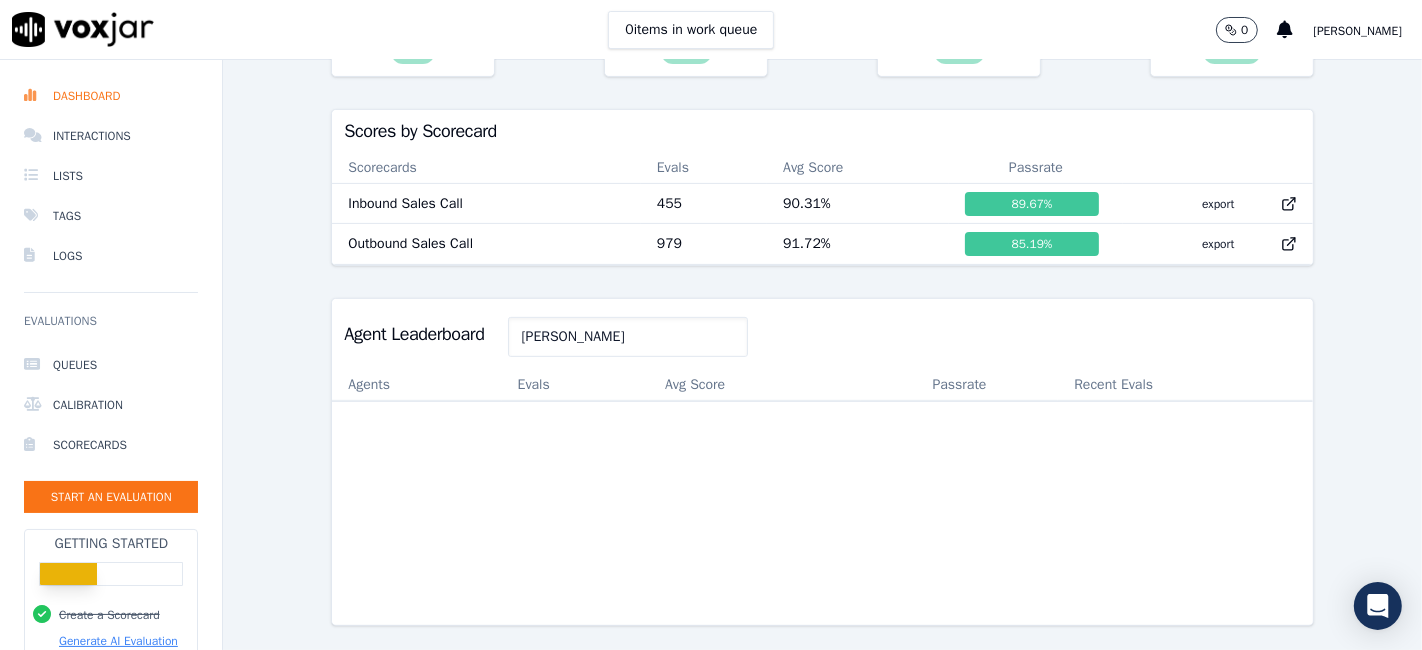 drag, startPoint x: 581, startPoint y: 307, endPoint x: 488, endPoint y: 307, distance: 93 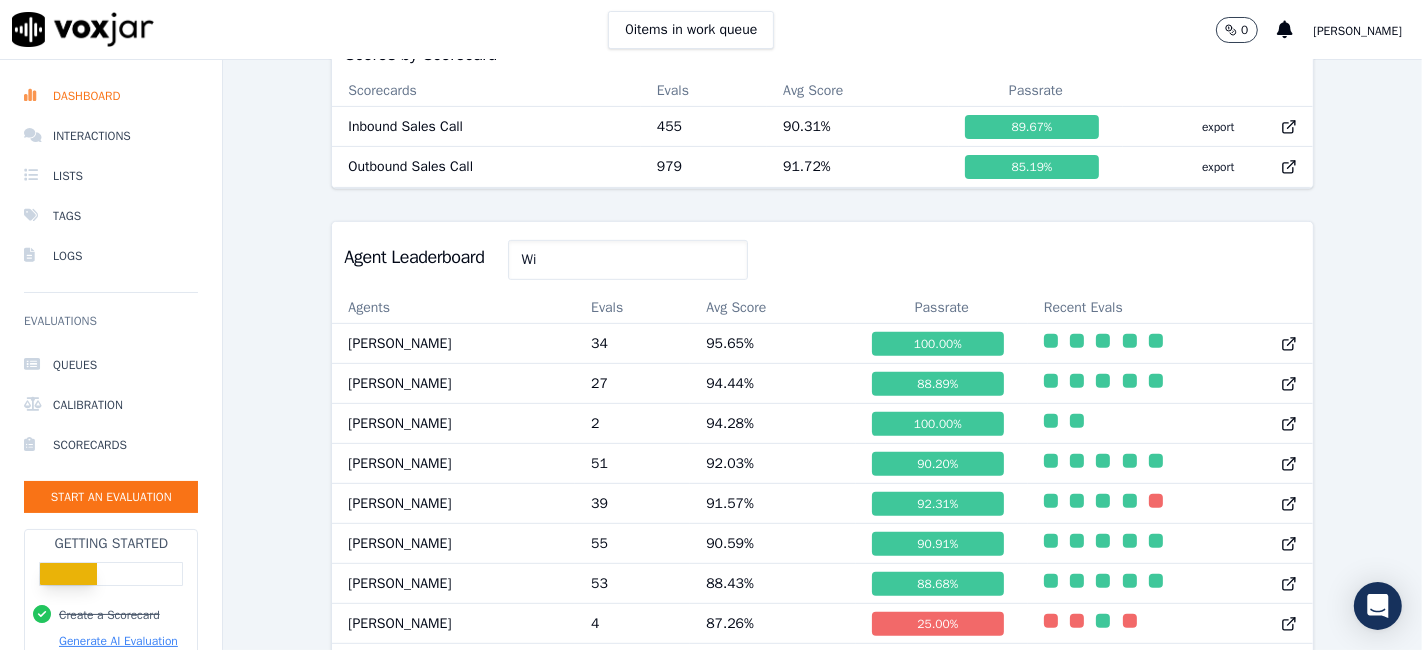 scroll, scrollTop: 613, scrollLeft: 0, axis: vertical 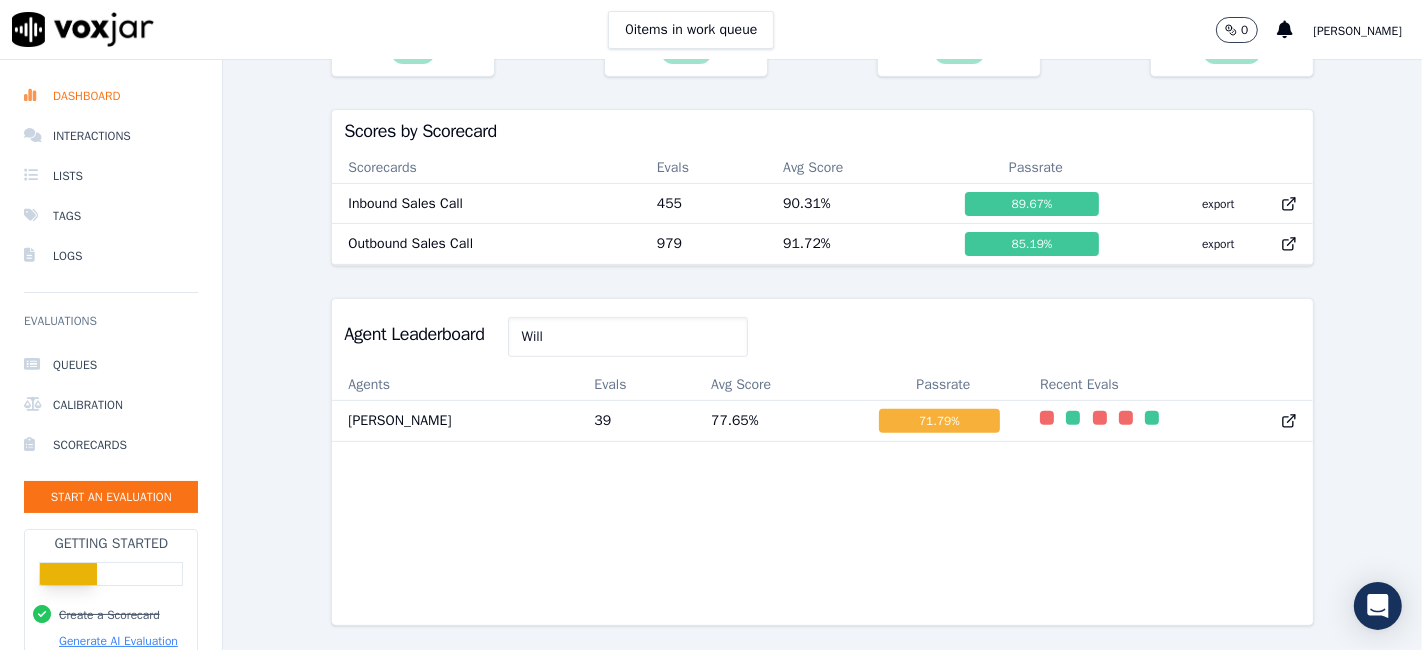 type on "Will" 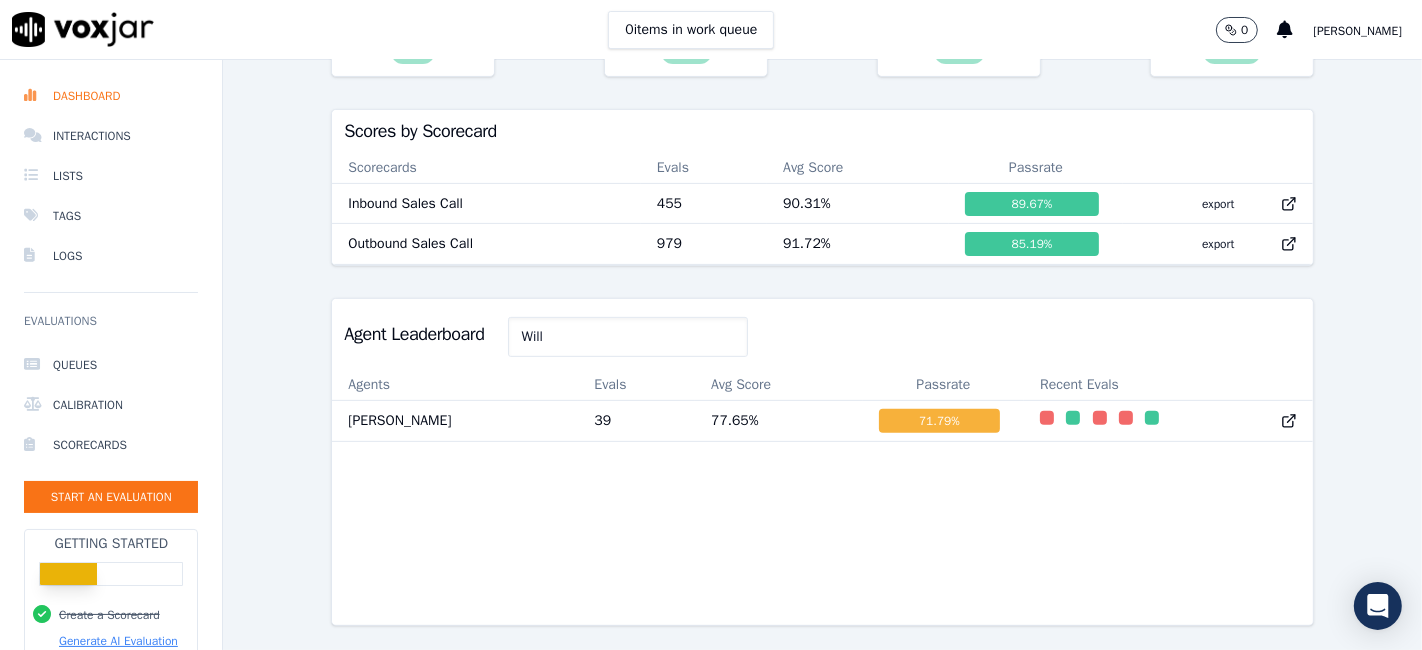 scroll, scrollTop: 613, scrollLeft: 0, axis: vertical 